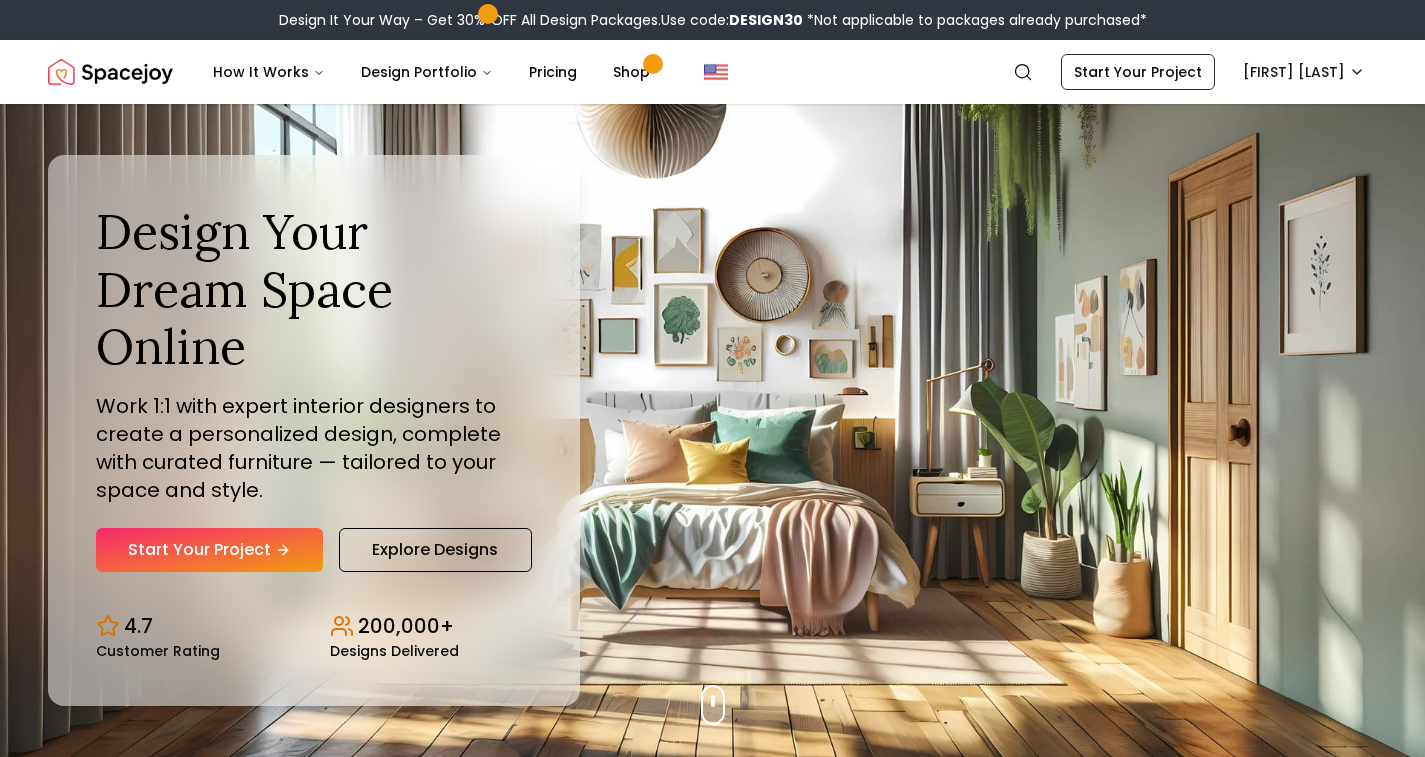 scroll, scrollTop: 0, scrollLeft: 0, axis: both 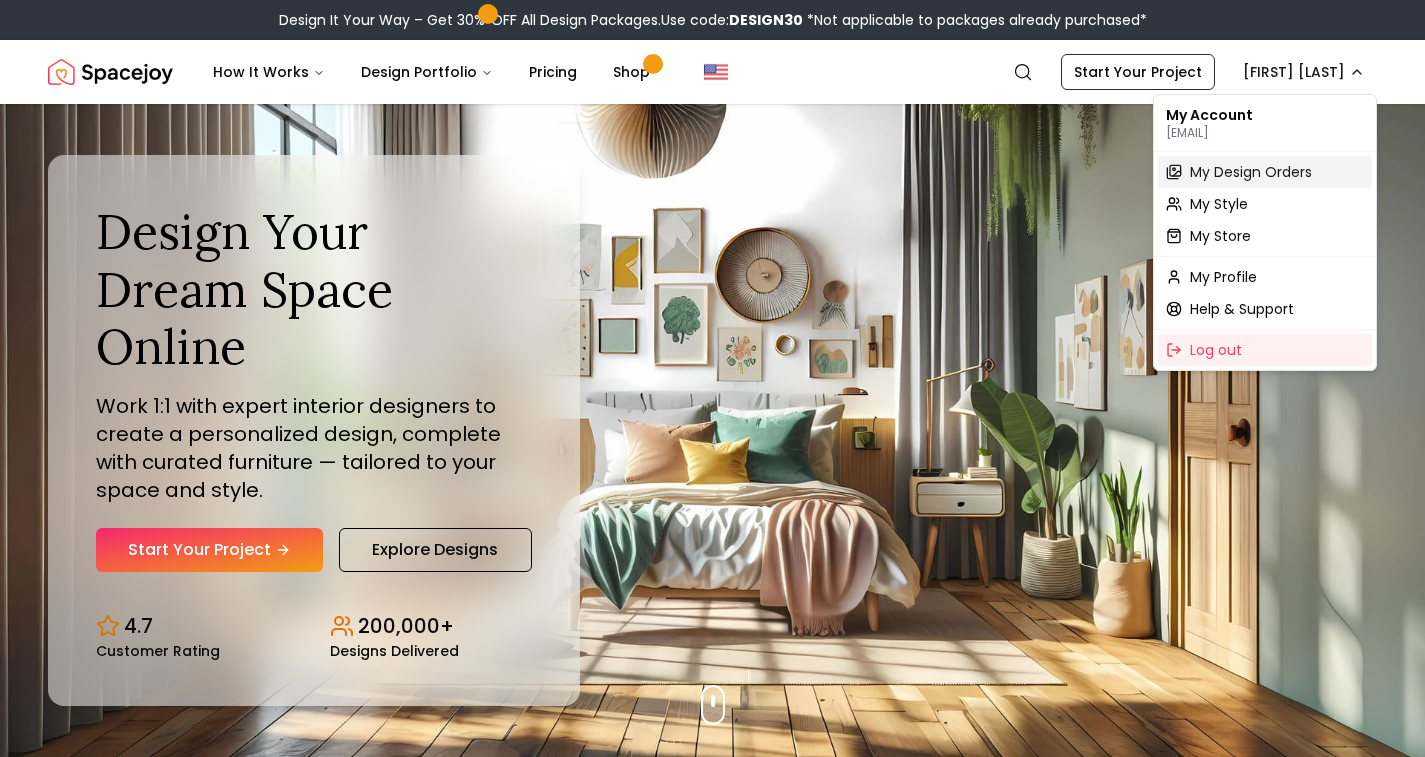click on "My Design Orders" at bounding box center (1251, 172) 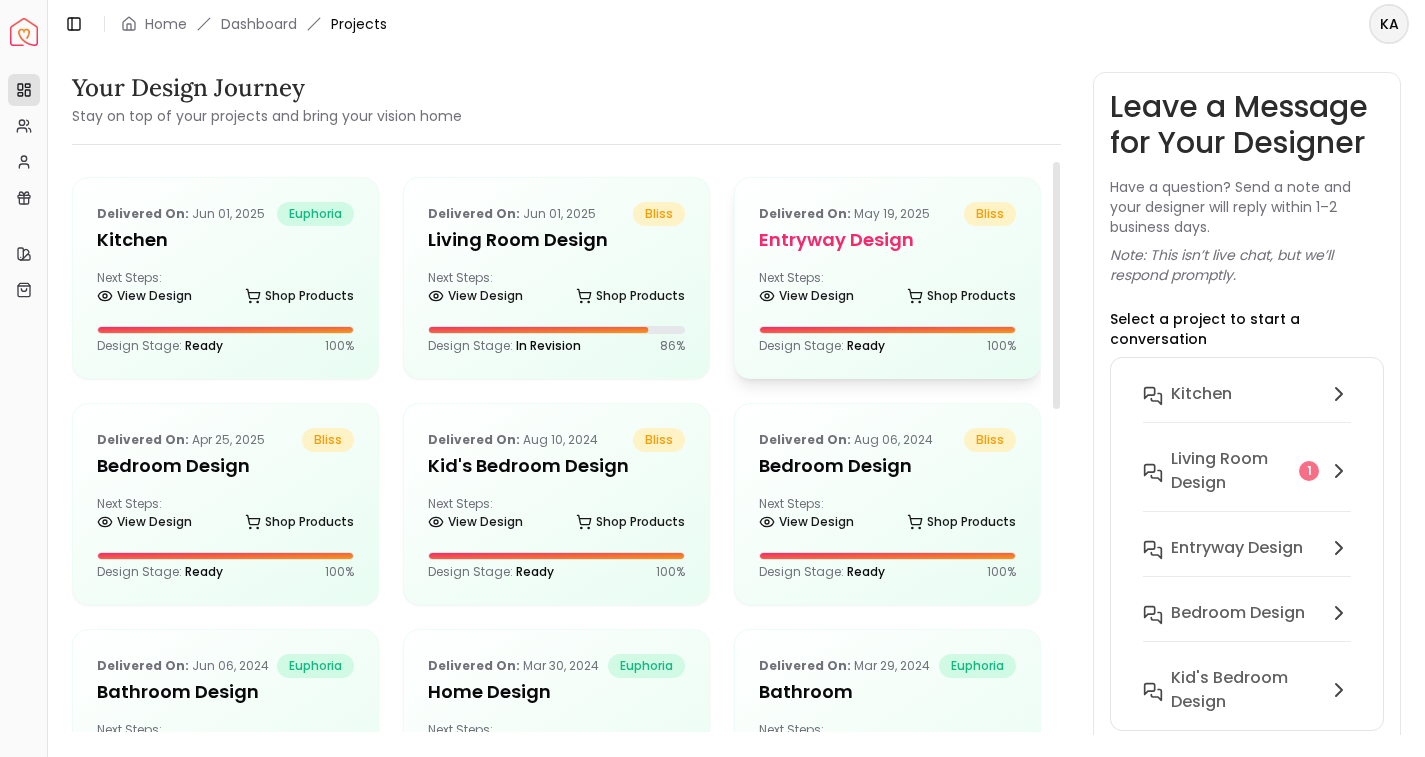 click on "View Design Shop Products" at bounding box center [887, 300] 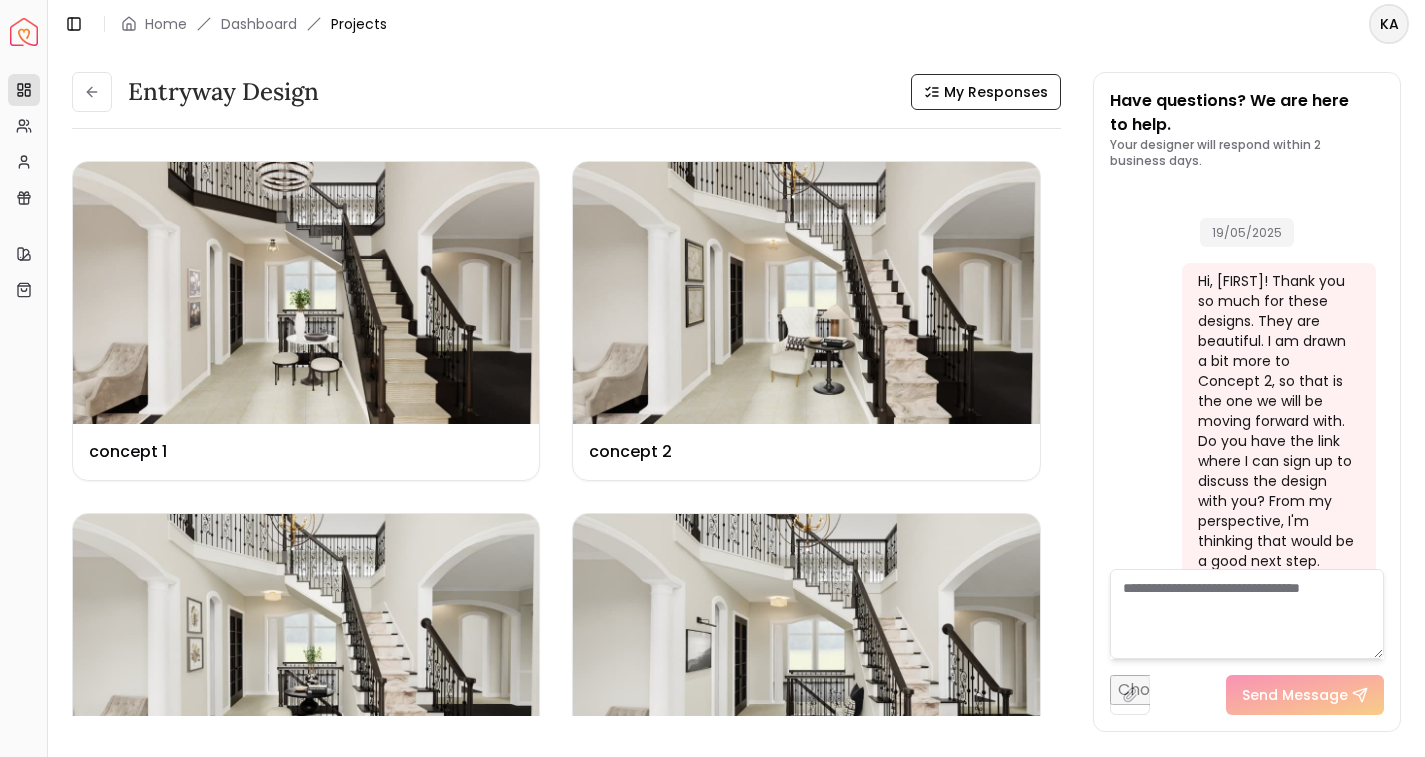 scroll, scrollTop: 8960, scrollLeft: 0, axis: vertical 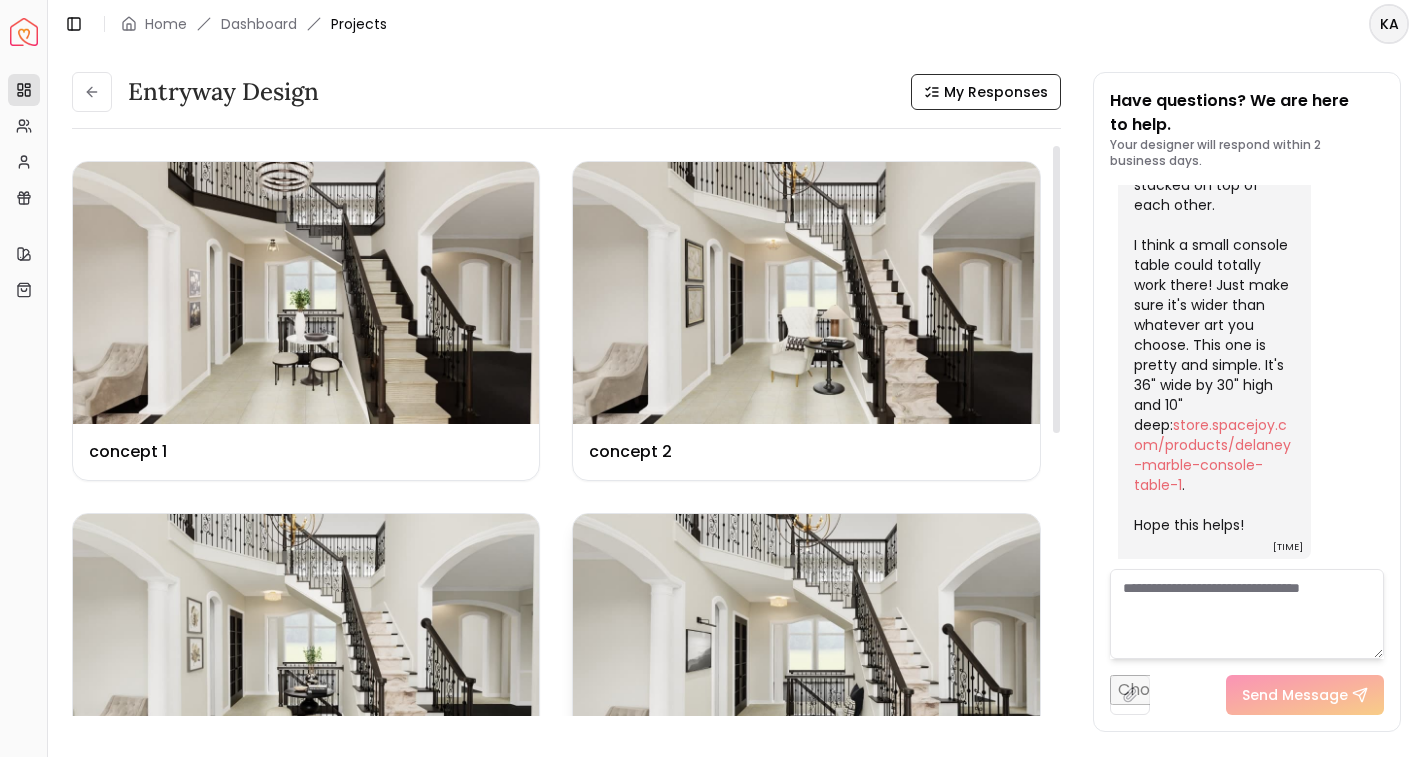 click at bounding box center [806, 645] 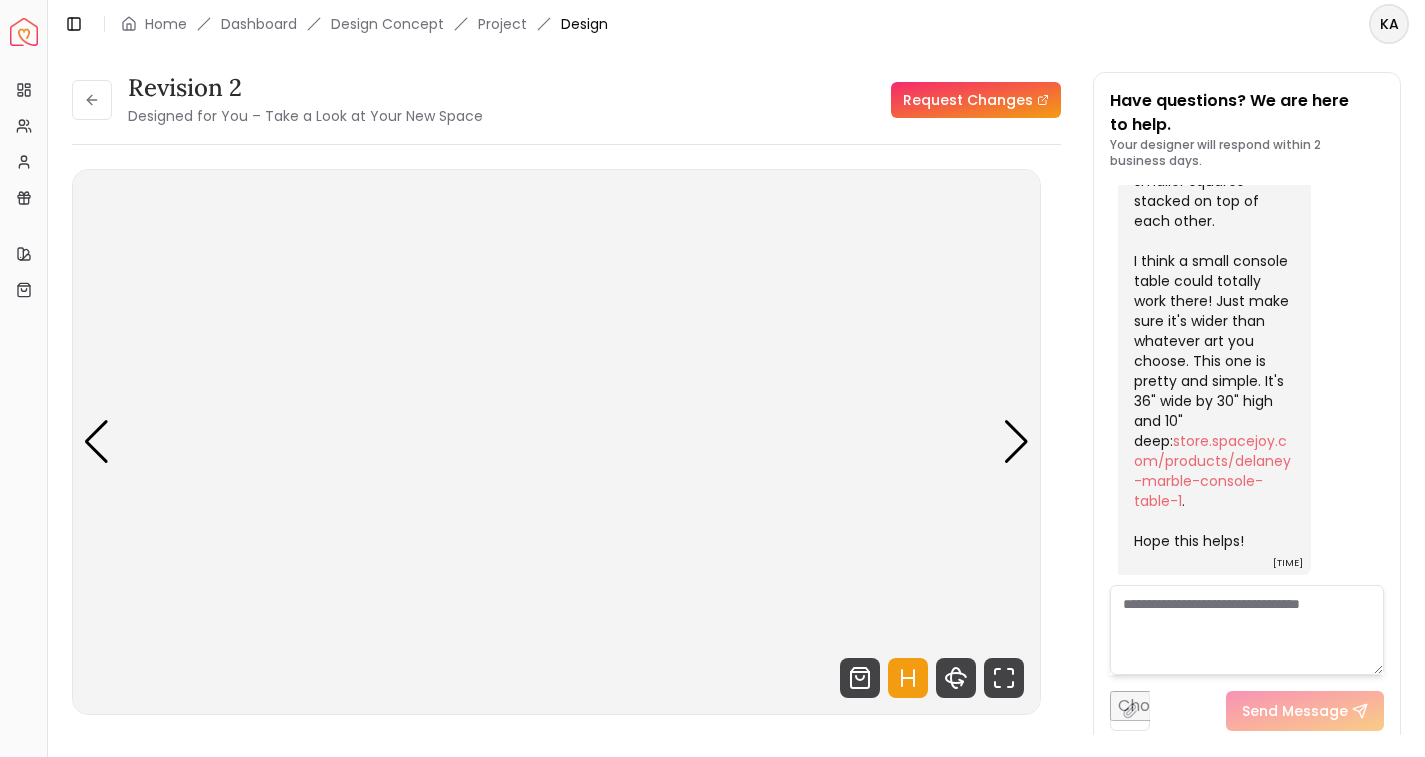 scroll, scrollTop: 8944, scrollLeft: 0, axis: vertical 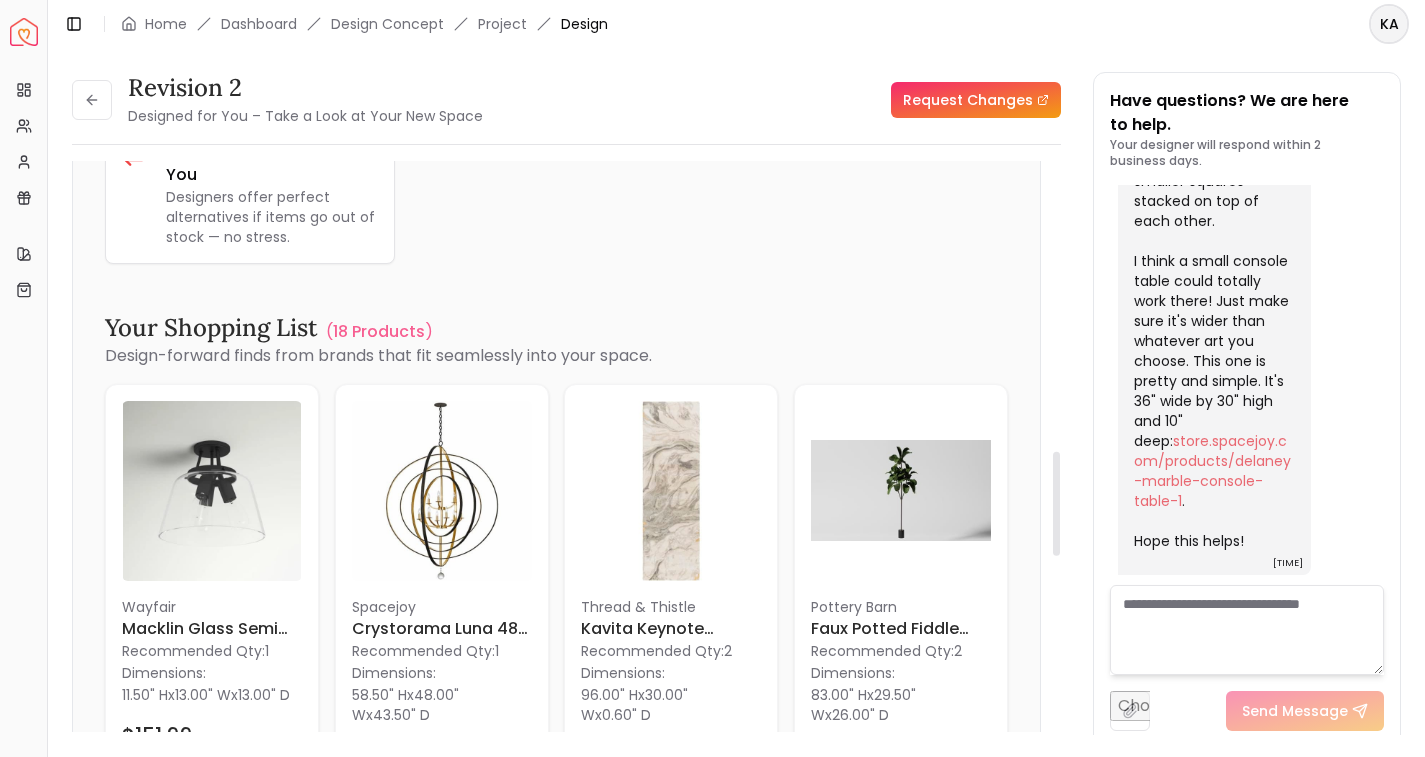 drag, startPoint x: 1055, startPoint y: 251, endPoint x: 1084, endPoint y: 541, distance: 291.44638 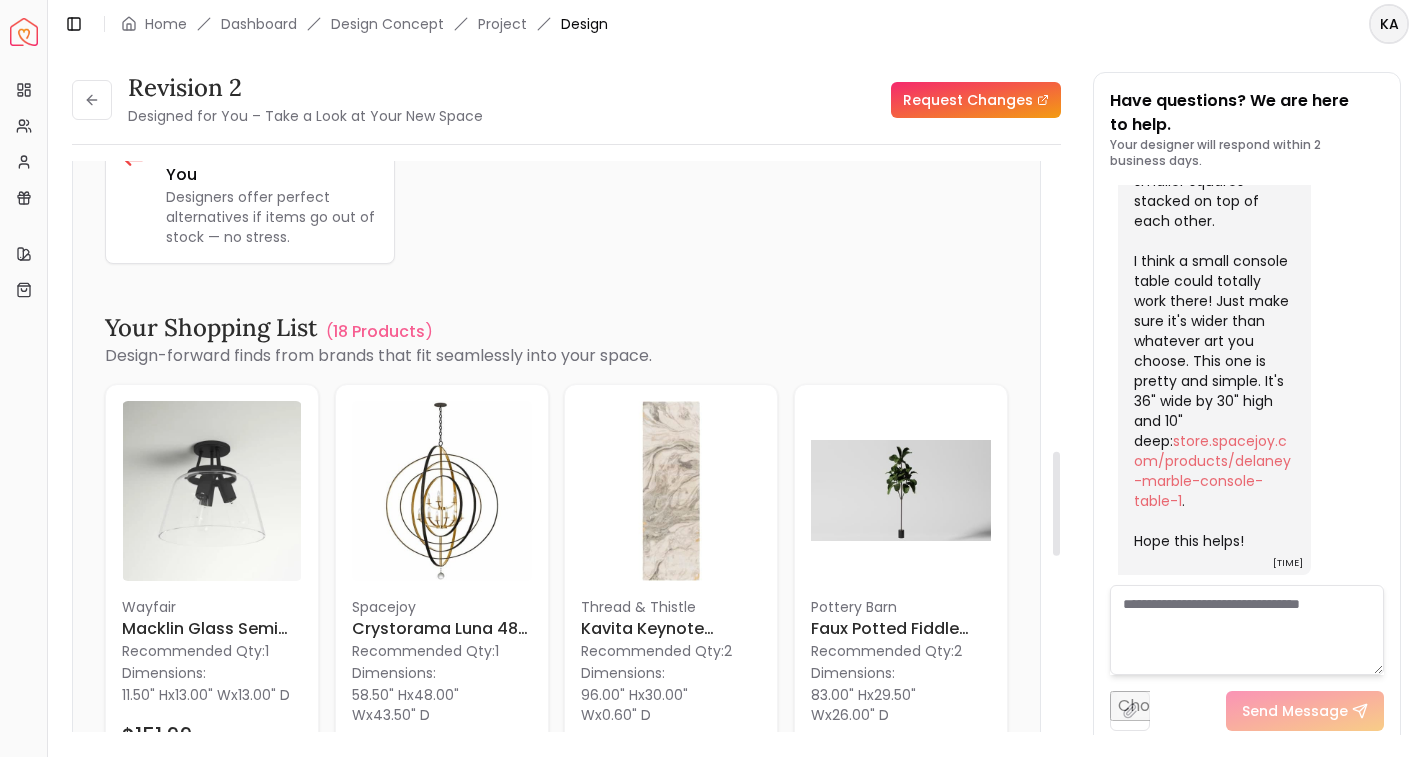 click on "Revision 2 Designed for You – Take a Look at Your New Space Request Changes Revision 2 Designed for You – Take a Look at Your New Space Request Changes Hotspots On Density Show All Pannellum Loading... Start [FIRST] [LAST] Concept 2 leans slightly more modern and glamorous. In the stair nook, you'll find a tall tufted wingback chair paired with a side table and lamp, creating a warm and inviting setup. The ceiling light combines gold and black for an elegant touch. I’ve simplified the stair railing by removing the orn... Read more Audio Note: Audio Note 1 [TIME] / [TIME] Transcript: Hi [FIRST], here are the renderings for your entryway revision featuring the... Read more Wall Paints Featured in Your Design Sherwin Williams Alabaster Why Shop with Spacejoy? Shopping through Spacejoy isn’t just convenient — it’s smarter. Here’s why: One Cart, All Brands Our concierge places your orders across all retailers—no juggling multiple accounts. Track Everything, In One Place Returns? Refunds? Relax. ( 18 )" at bounding box center (736, 391) 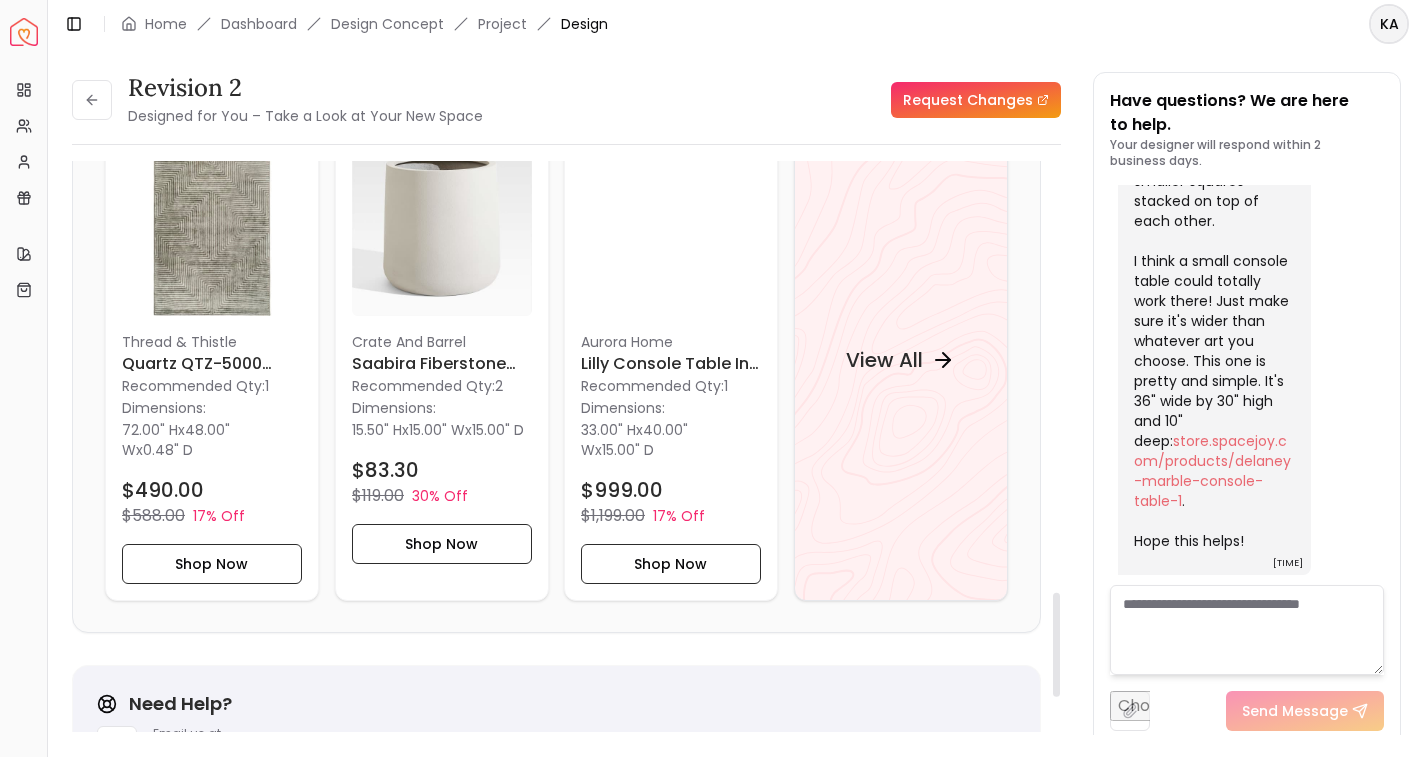 scroll, scrollTop: 2366, scrollLeft: 0, axis: vertical 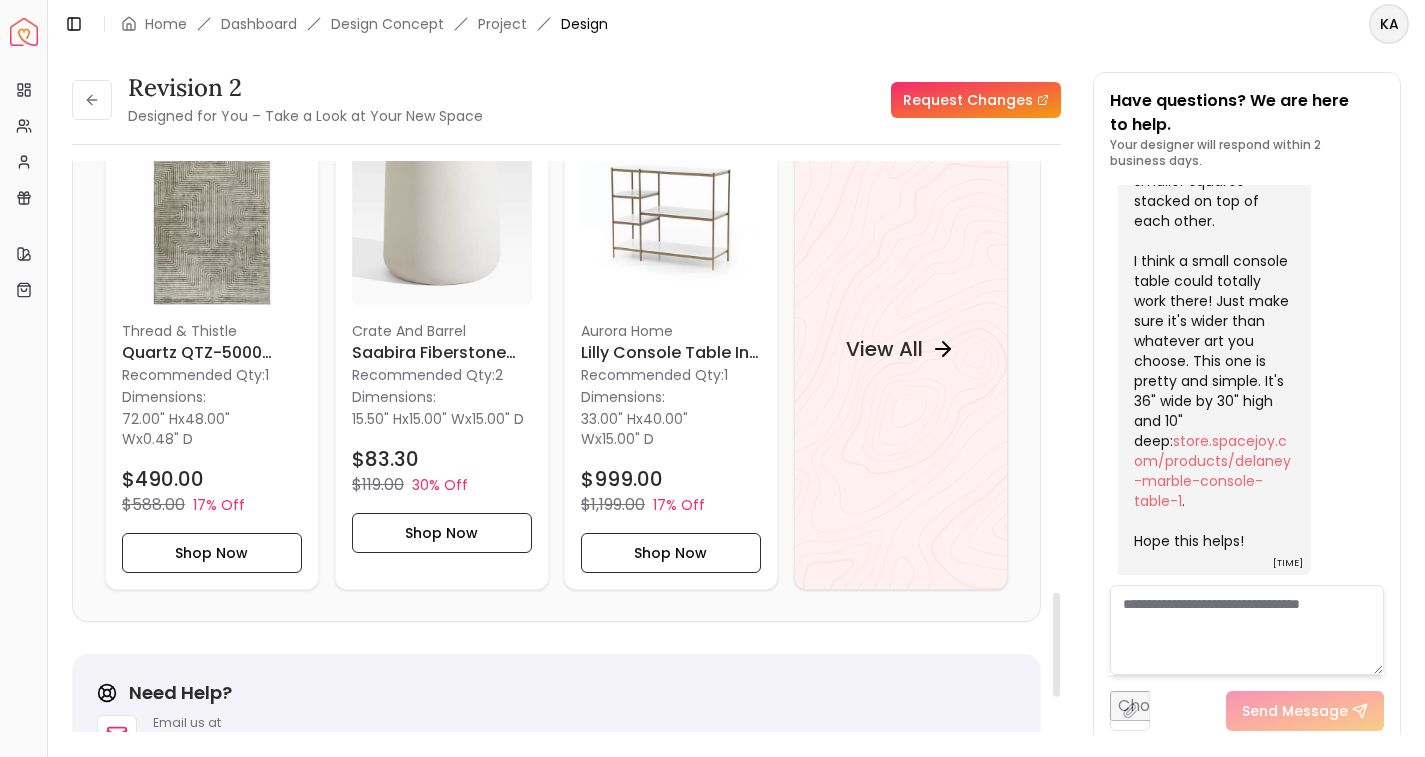 drag, startPoint x: 1053, startPoint y: 527, endPoint x: 1042, endPoint y: 668, distance: 141.42842 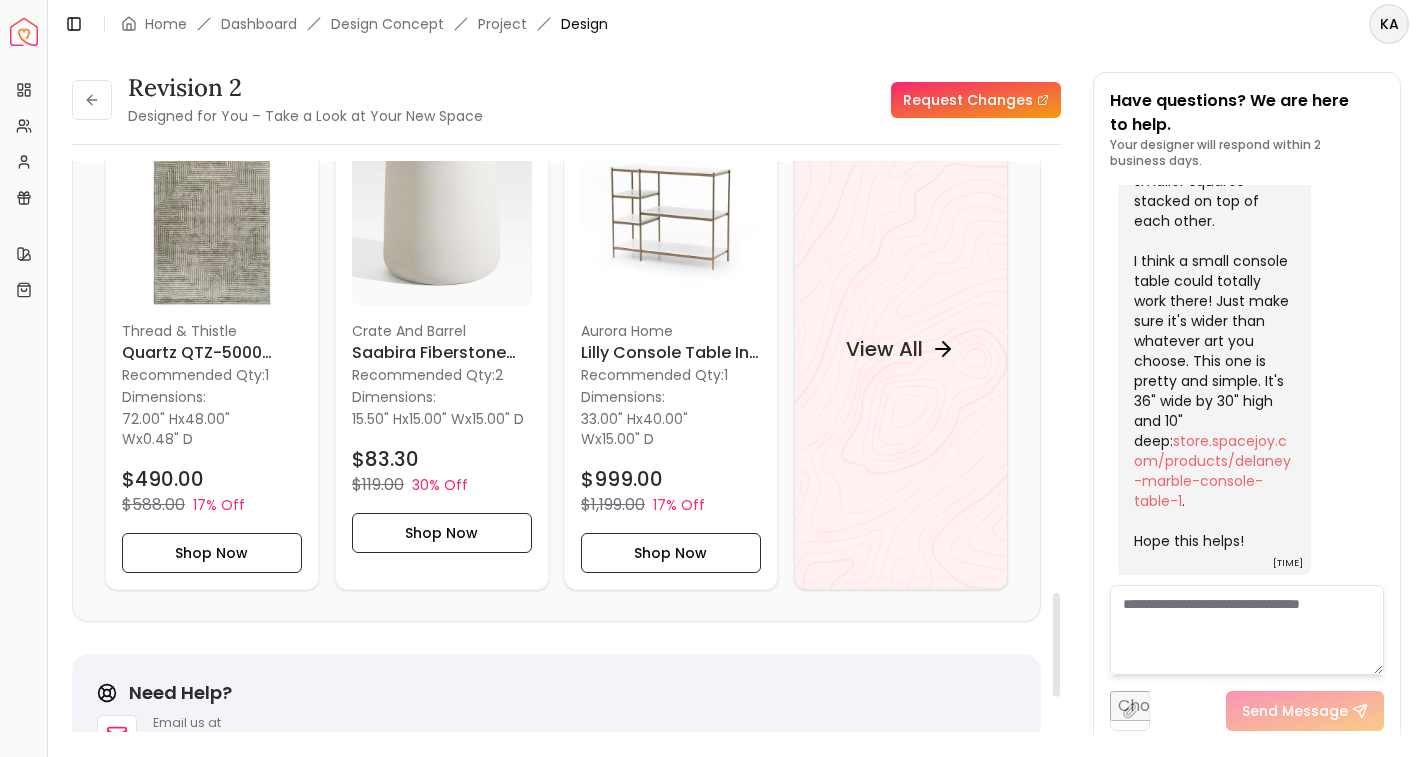 click on "Revision 2 Designed for You – Take a Look at Your New Space Request Changes Hotspots On Density Show All Pannellum Loading... Start [FIRST] [LAST] Concept 2 leans slightly more modern and glamorous. In the stair nook, you'll find a tall tufted wingback chair paired with a side table and lamp, creating a warm and inviting setup. The ceiling light combines gold and black for an elegant touch. I’ve simplified the stair railing by removing the orn... Read more Audio Note: Audio Note 1 [TIME] / [TIME] Transcript: Hi [FIRST], here are the renderings for your entryway revision featuring the... Read more Wall Paints Featured in Your Design Sherwin Williams Alabaster Why Shop with Spacejoy? Shopping through Spacejoy isn’t just convenient — it’s smarter. Here’s why: One Cart, All Brands Our concierge places your orders across all retailers—no juggling multiple accounts. Track Everything, In One Place Monitor all your orders from different brands in your Spacejoy dashboard. Returns? Refunds? Relax. ( 18 )" at bounding box center (566, 454) 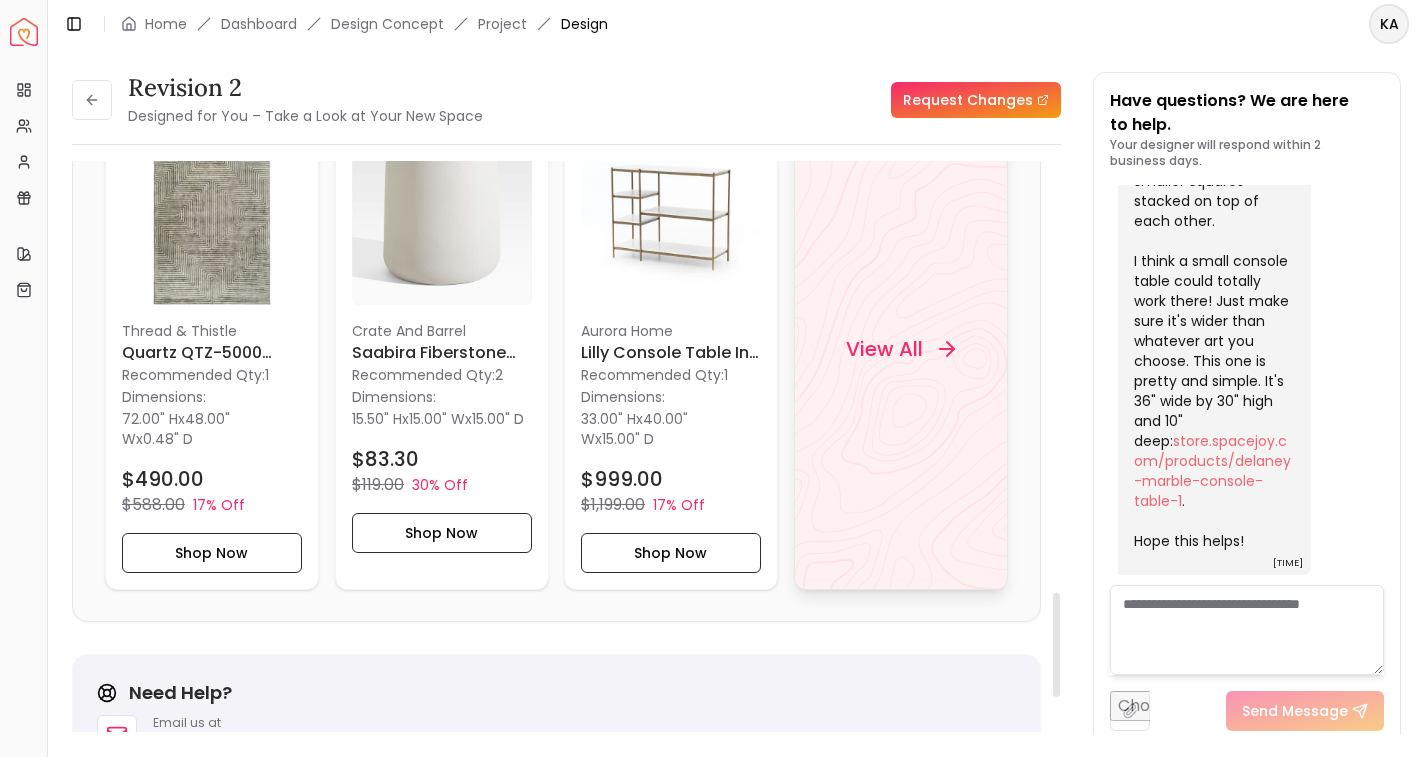 click on "View All" at bounding box center (884, 348) 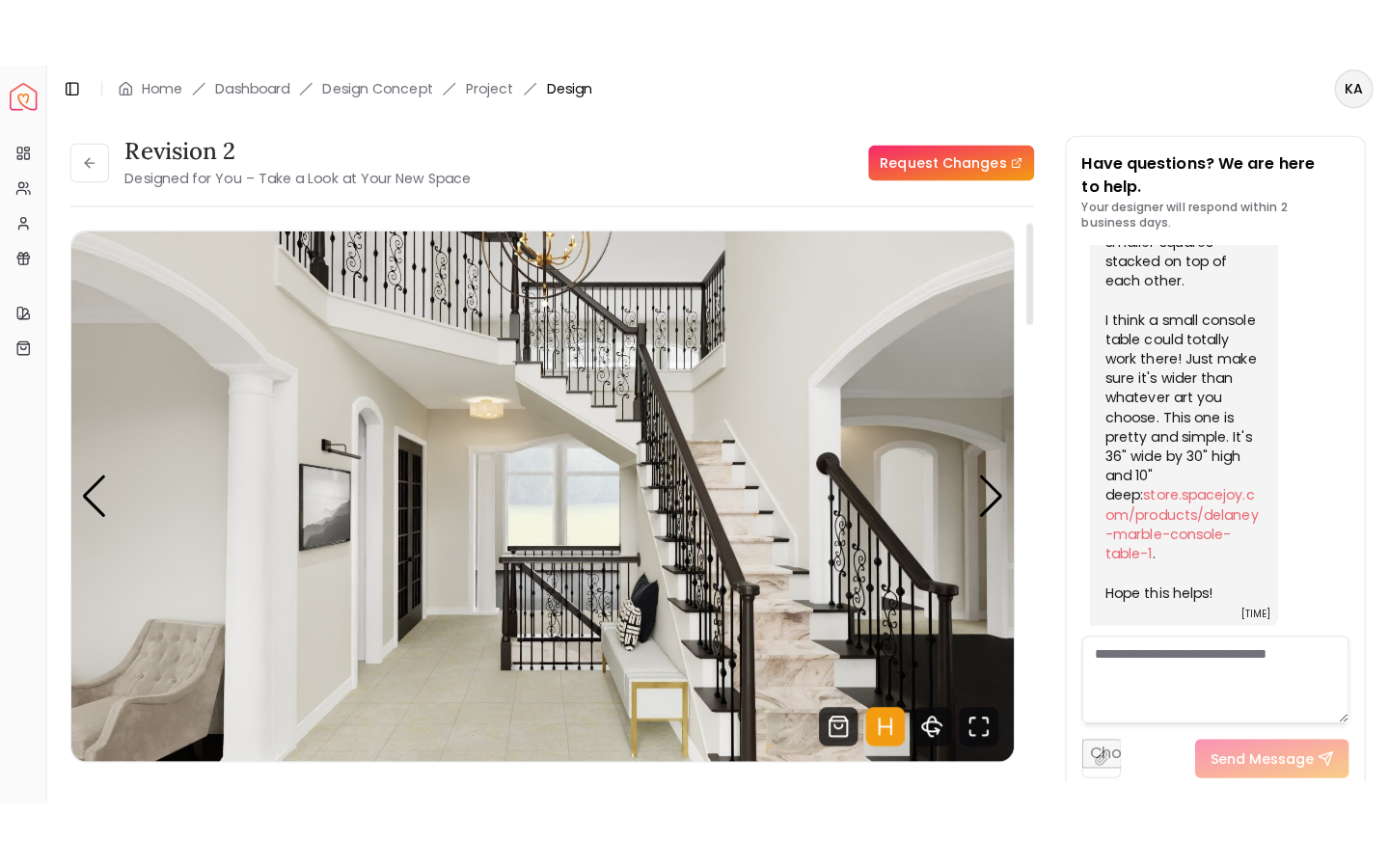 scroll, scrollTop: 0, scrollLeft: 0, axis: both 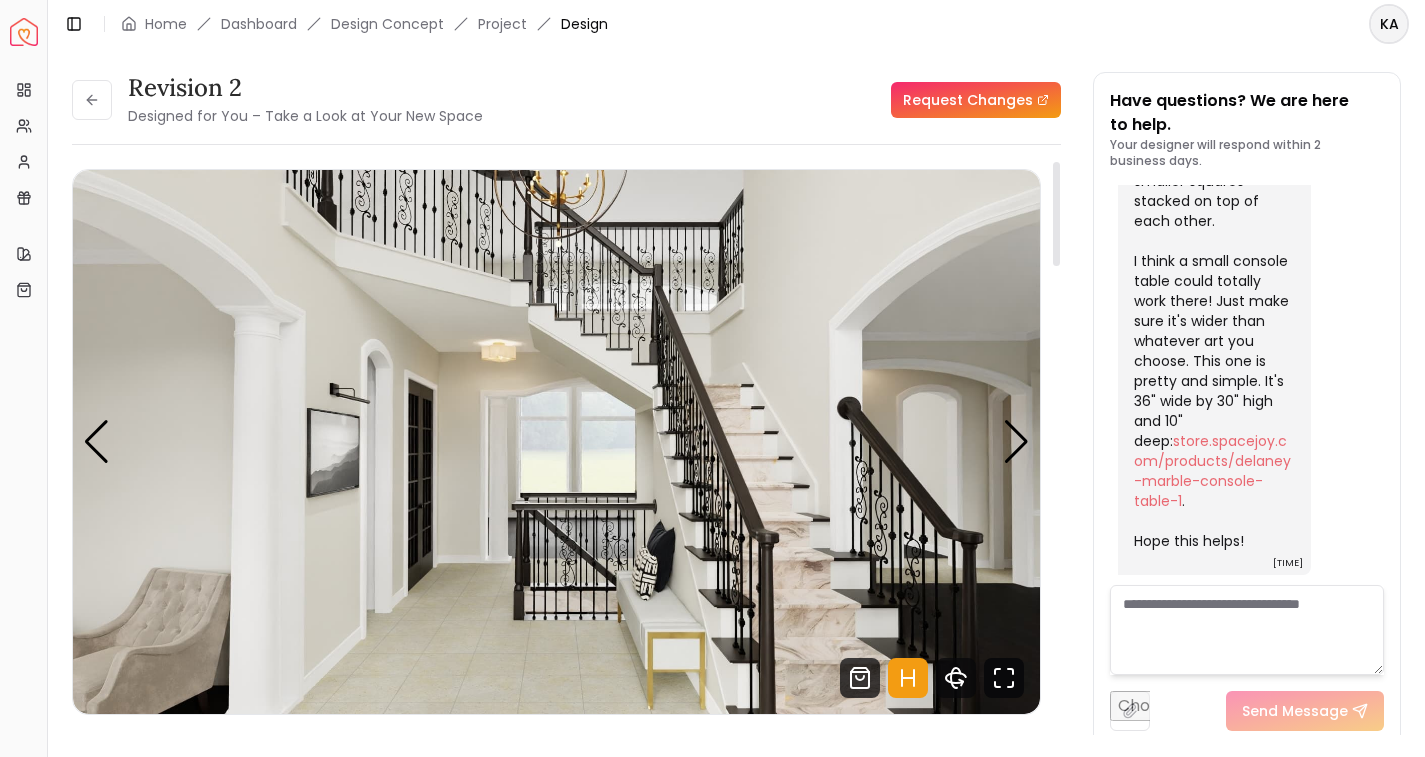 click 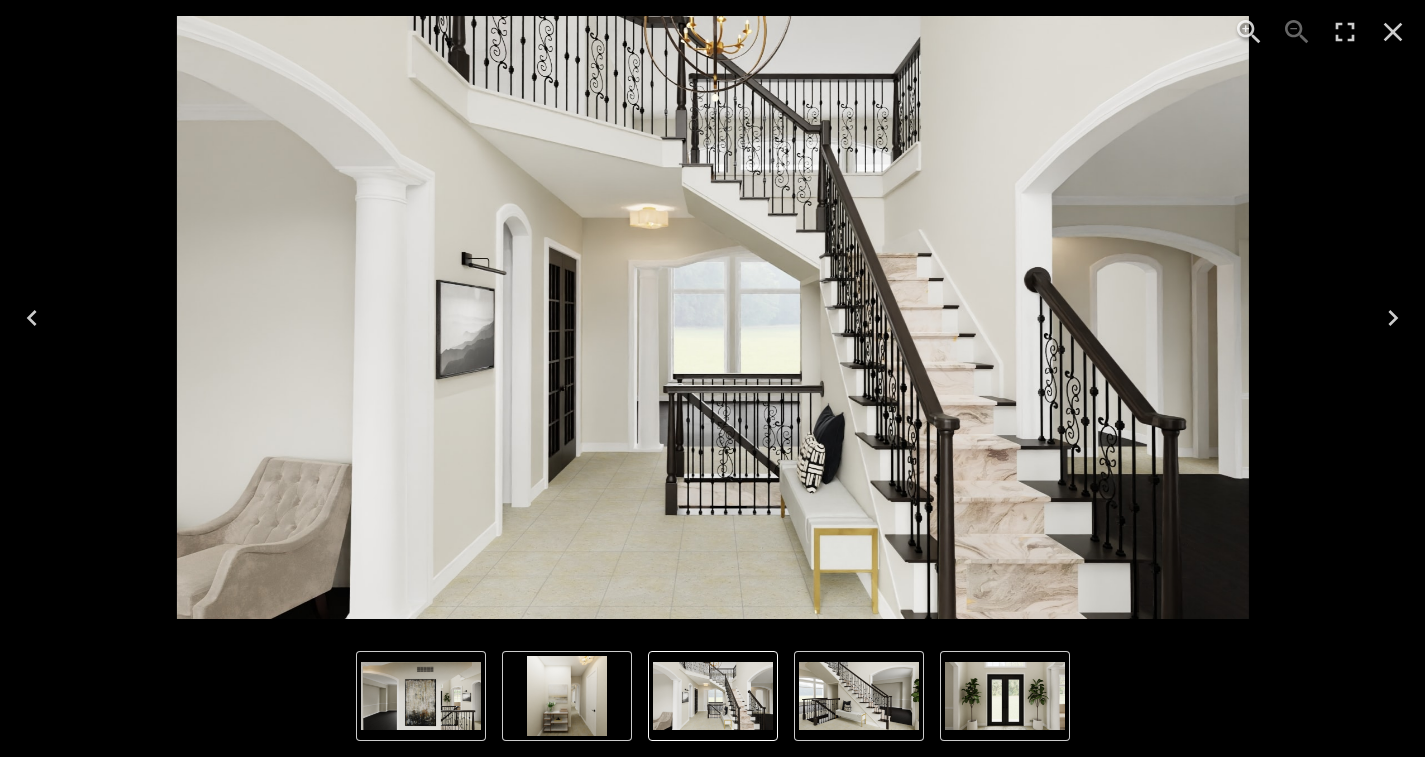 click 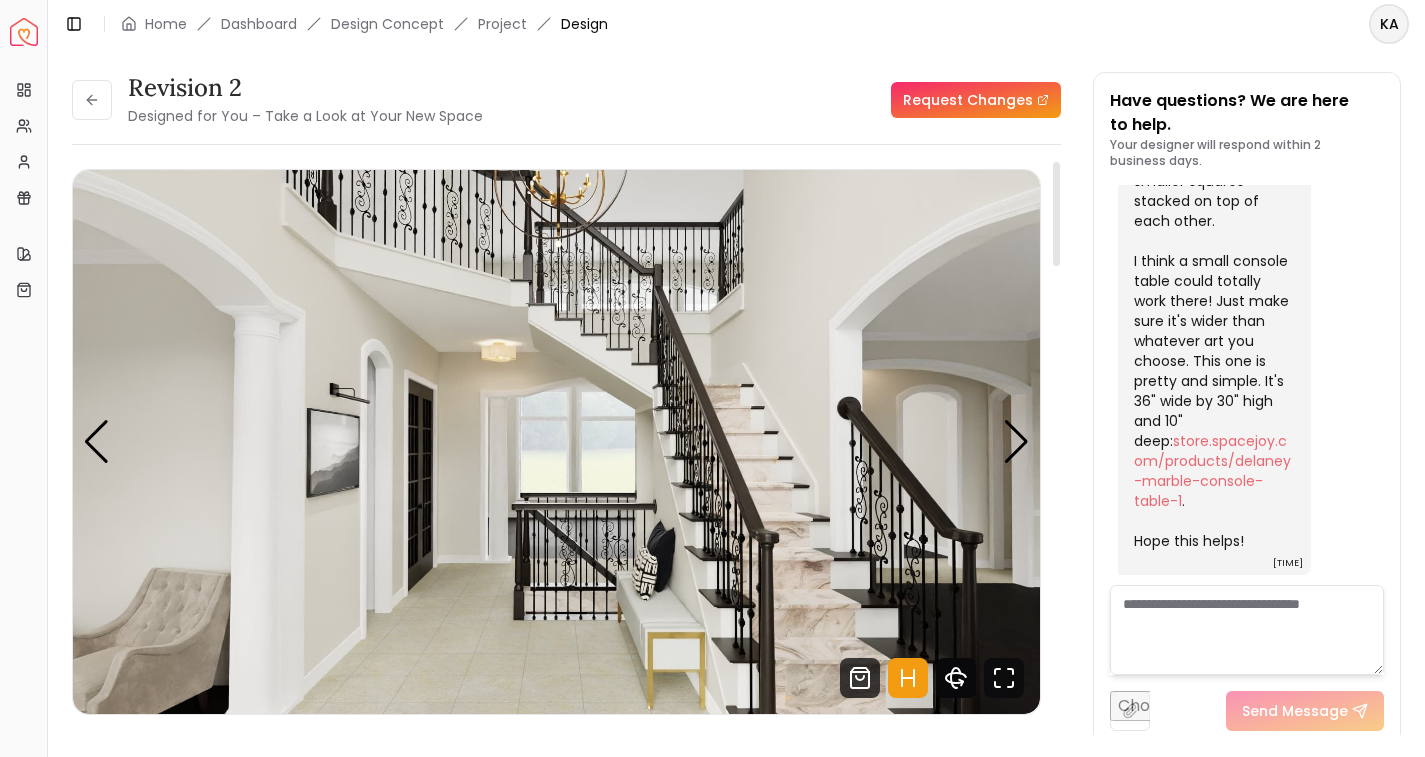 click 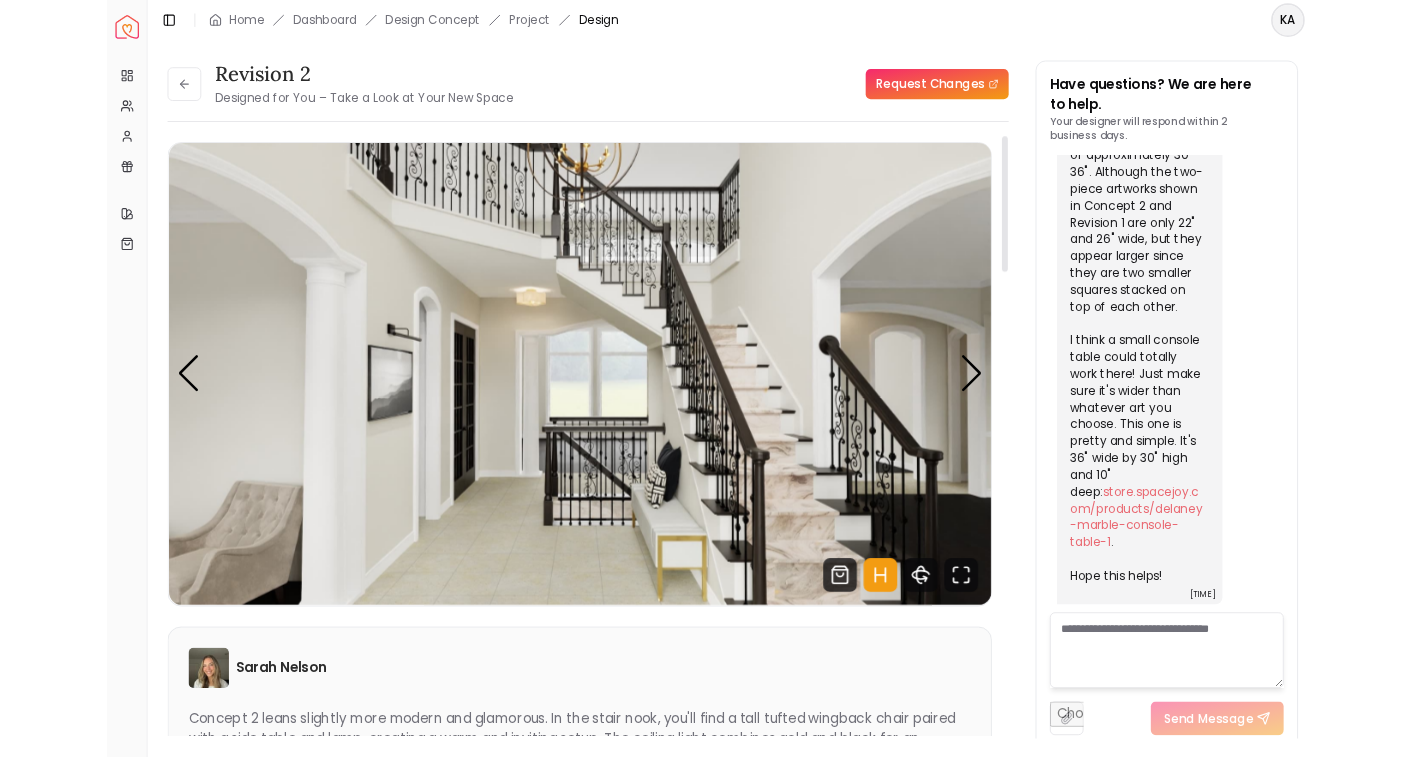 scroll, scrollTop: 8621, scrollLeft: 0, axis: vertical 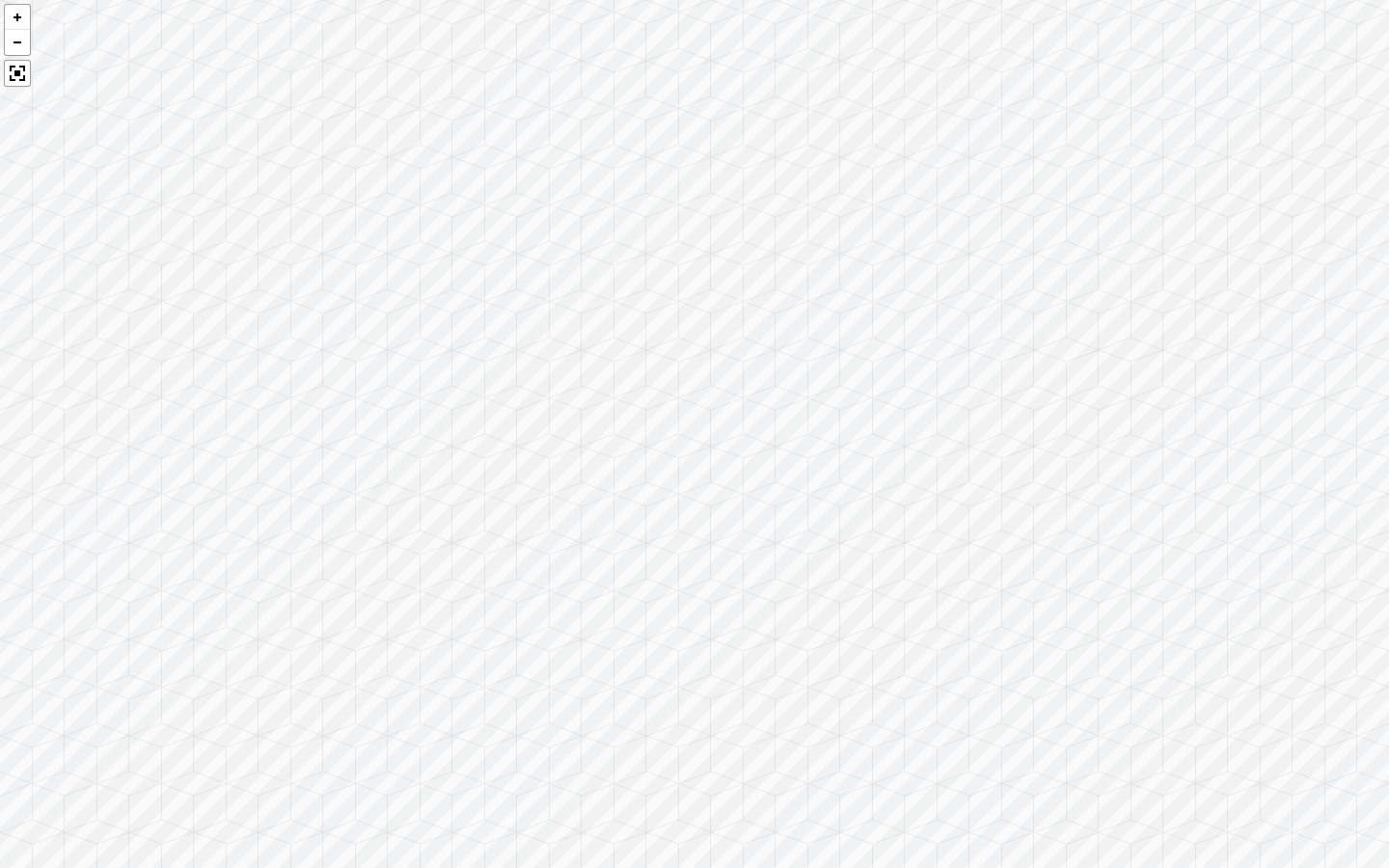 click at bounding box center (694, 434) 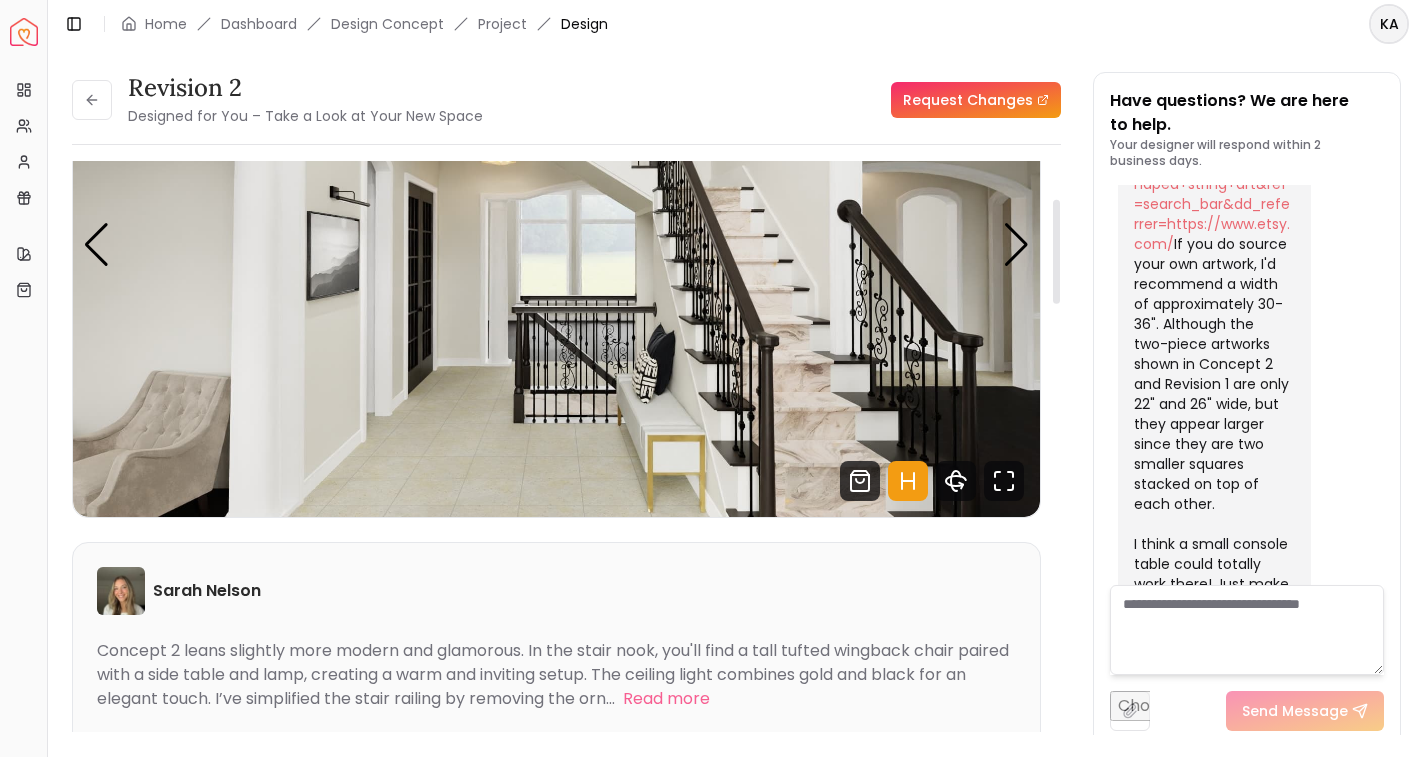 scroll, scrollTop: 0, scrollLeft: 0, axis: both 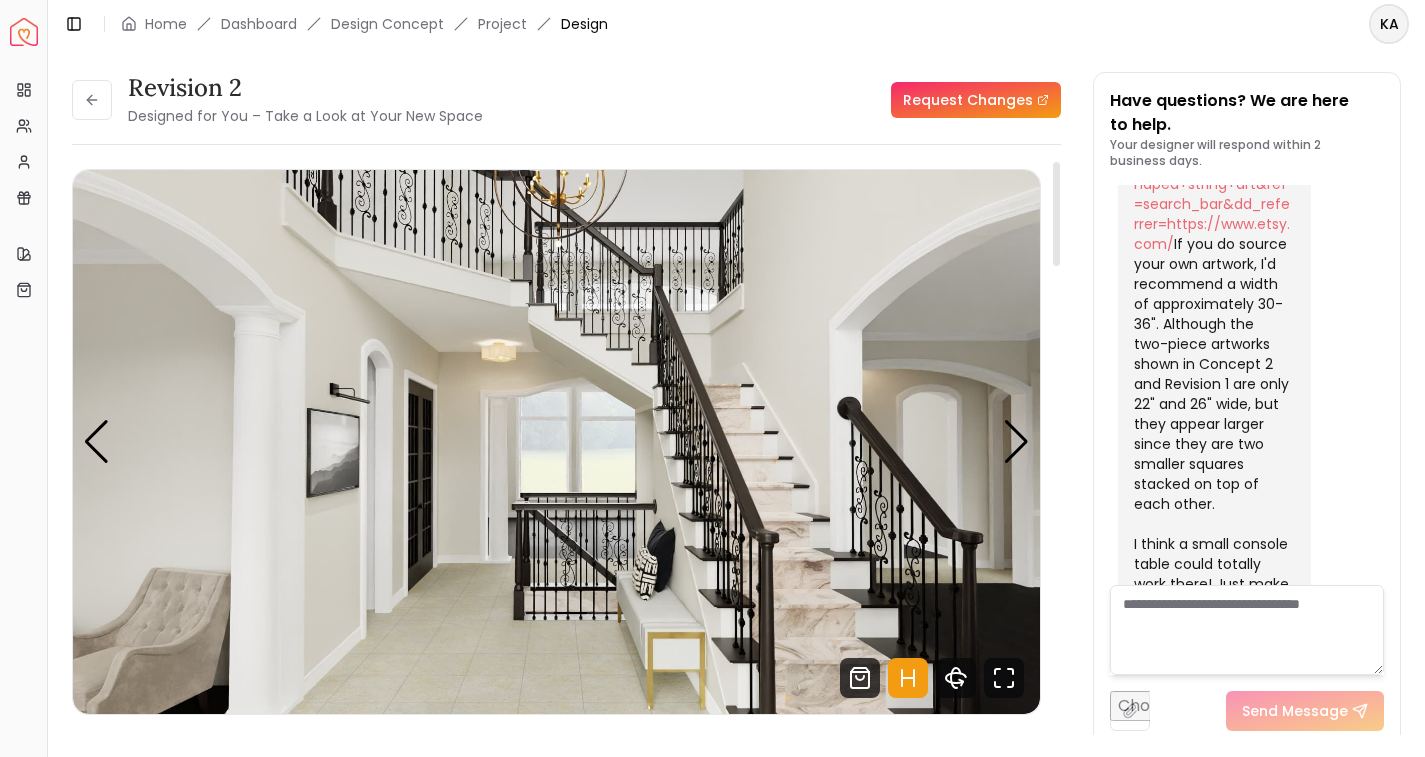 drag, startPoint x: 1055, startPoint y: 239, endPoint x: 1027, endPoint y: 193, distance: 53.851646 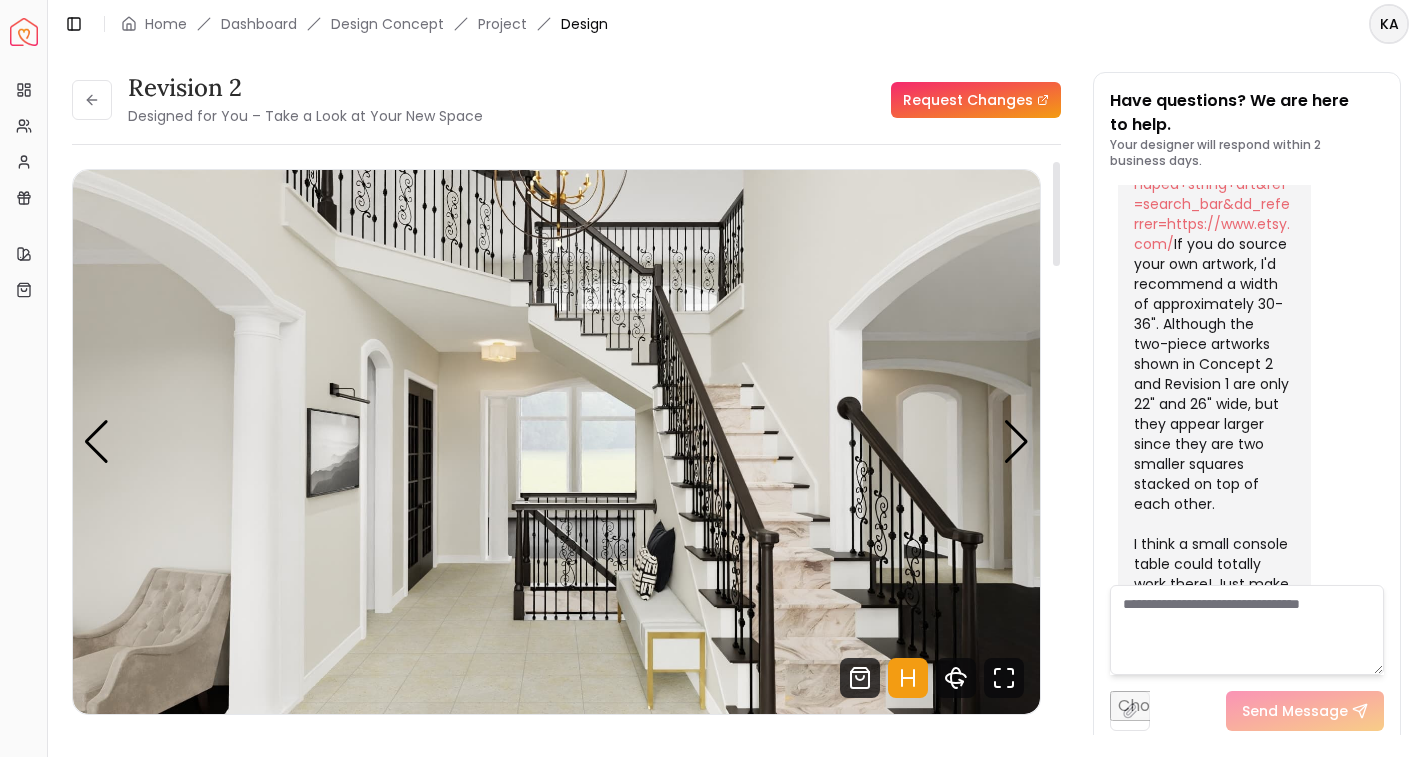 click on "Revision 2 Designed for You – Take a Look at Your New Space Request Changes Hotspots On Density Show All Pannellum Loading... Start [FIRST] [LAST] Concept 2 leans slightly more modern and glamorous. In the stair nook, you'll find a tall tufted wingback chair paired with a side table and lamp, creating a warm and inviting setup. The ceiling light combines gold and black for an elegant touch. I’ve simplified the stair railing by removing the orn... Read more Audio Note: Audio Note 1 [TIME] / [TIME] Transcript: Hi [FIRST], here are the renderings for your entryway revision featuring the... Read more Wall Paints Featured in Your Design Sherwin Williams Alabaster Why Shop with Spacejoy? Shopping through Spacejoy isn’t just convenient — it’s smarter. Here’s why: One Cart, All Brands Our concierge places your orders across all retailers—no juggling multiple accounts. Track Everything, In One Place Monitor all your orders from different brands in your Spacejoy dashboard. Returns? Refunds? Relax. ( 18 )" at bounding box center (566, 454) 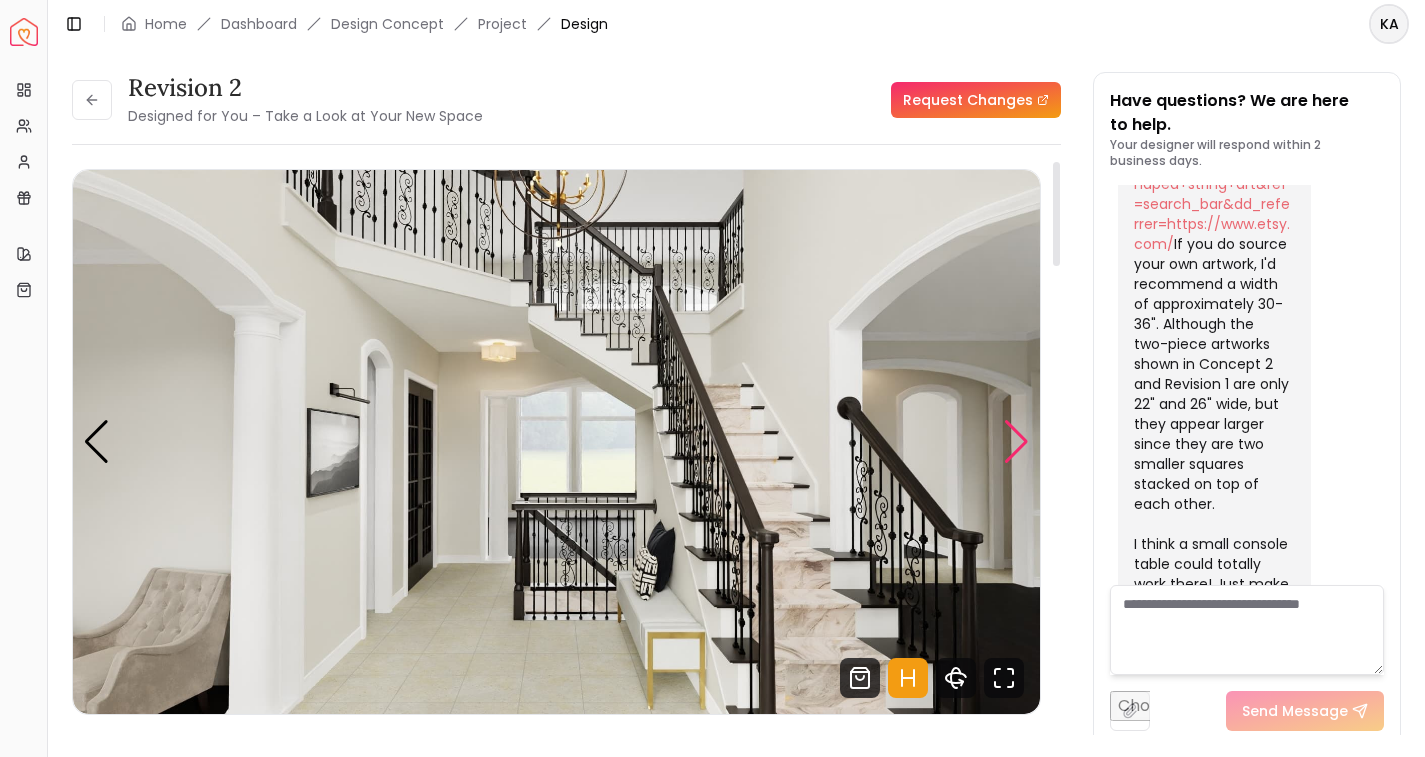 click at bounding box center (1016, 442) 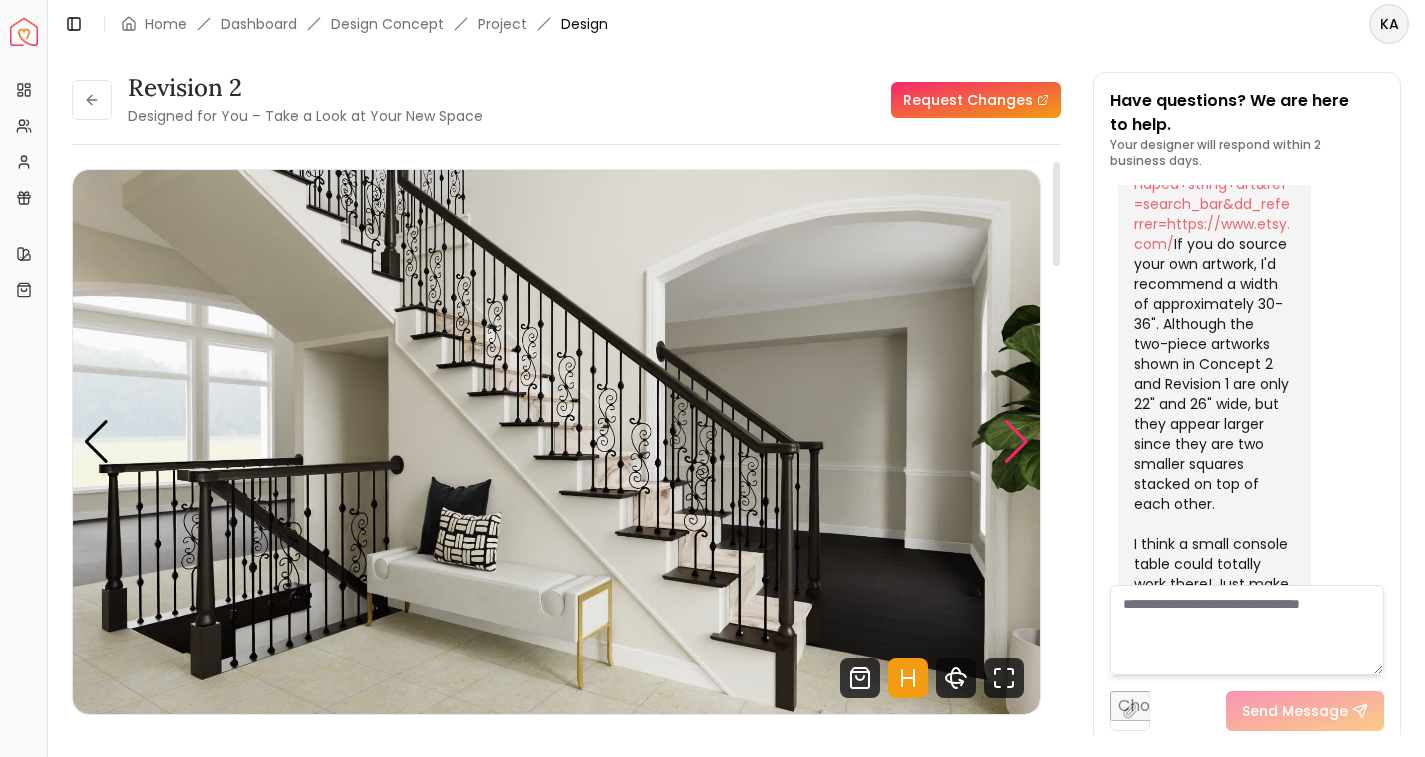 click at bounding box center (1016, 442) 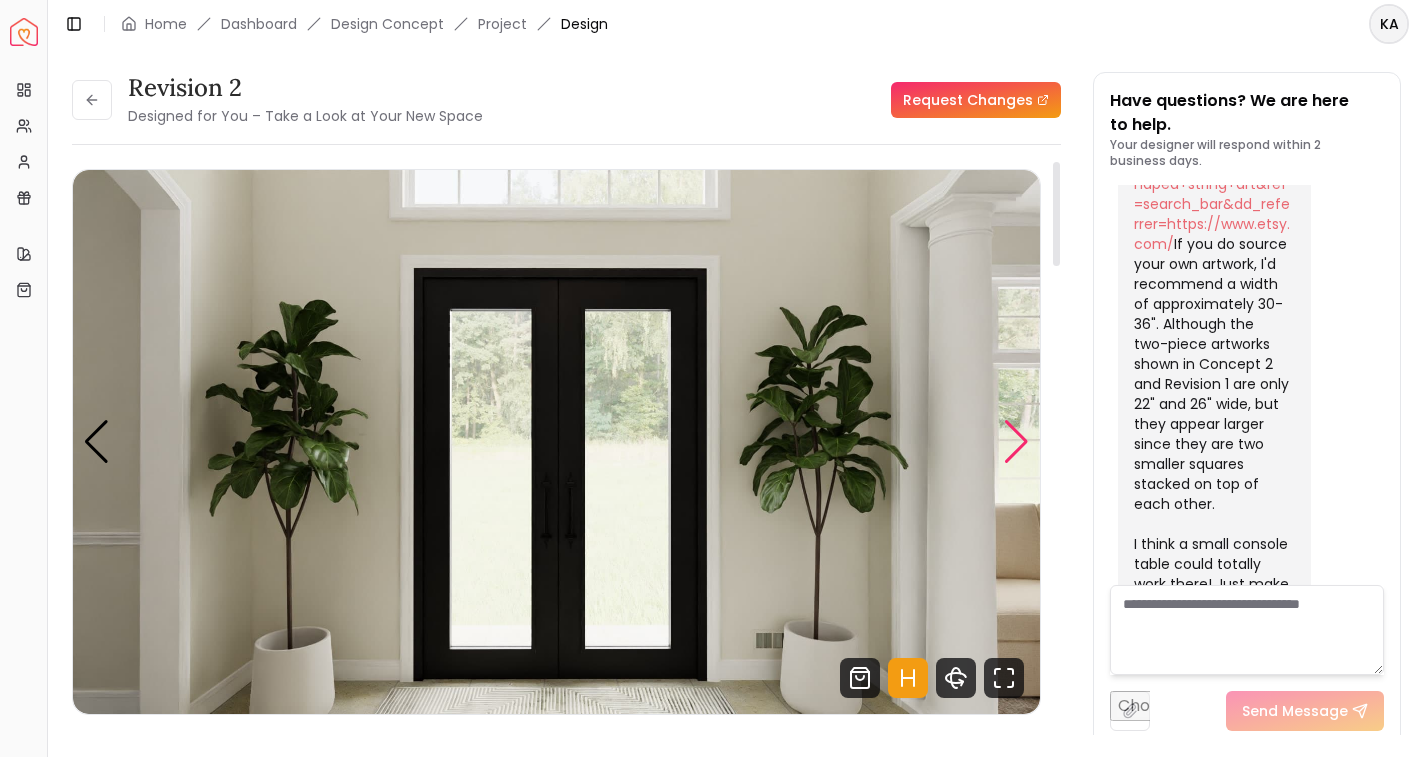click at bounding box center [1016, 442] 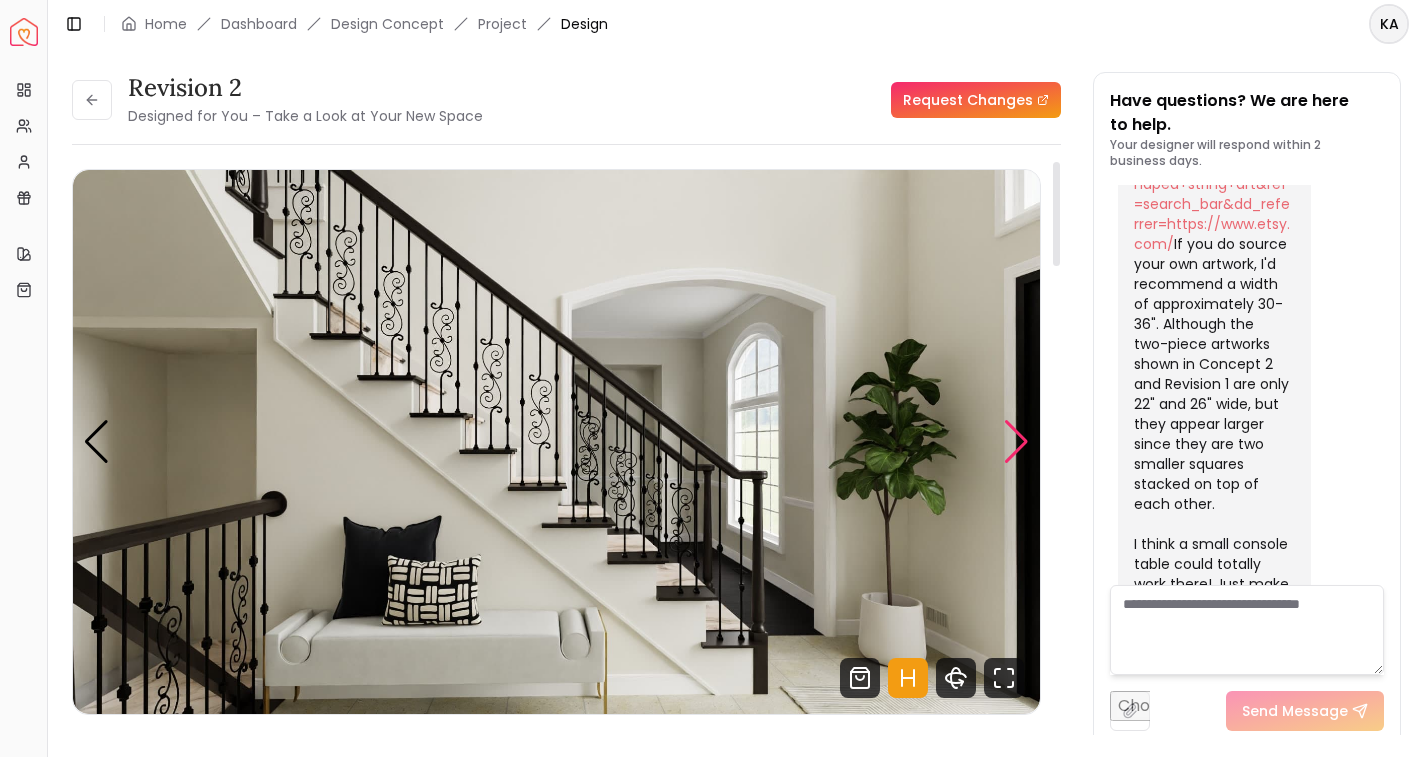 click at bounding box center [1016, 442] 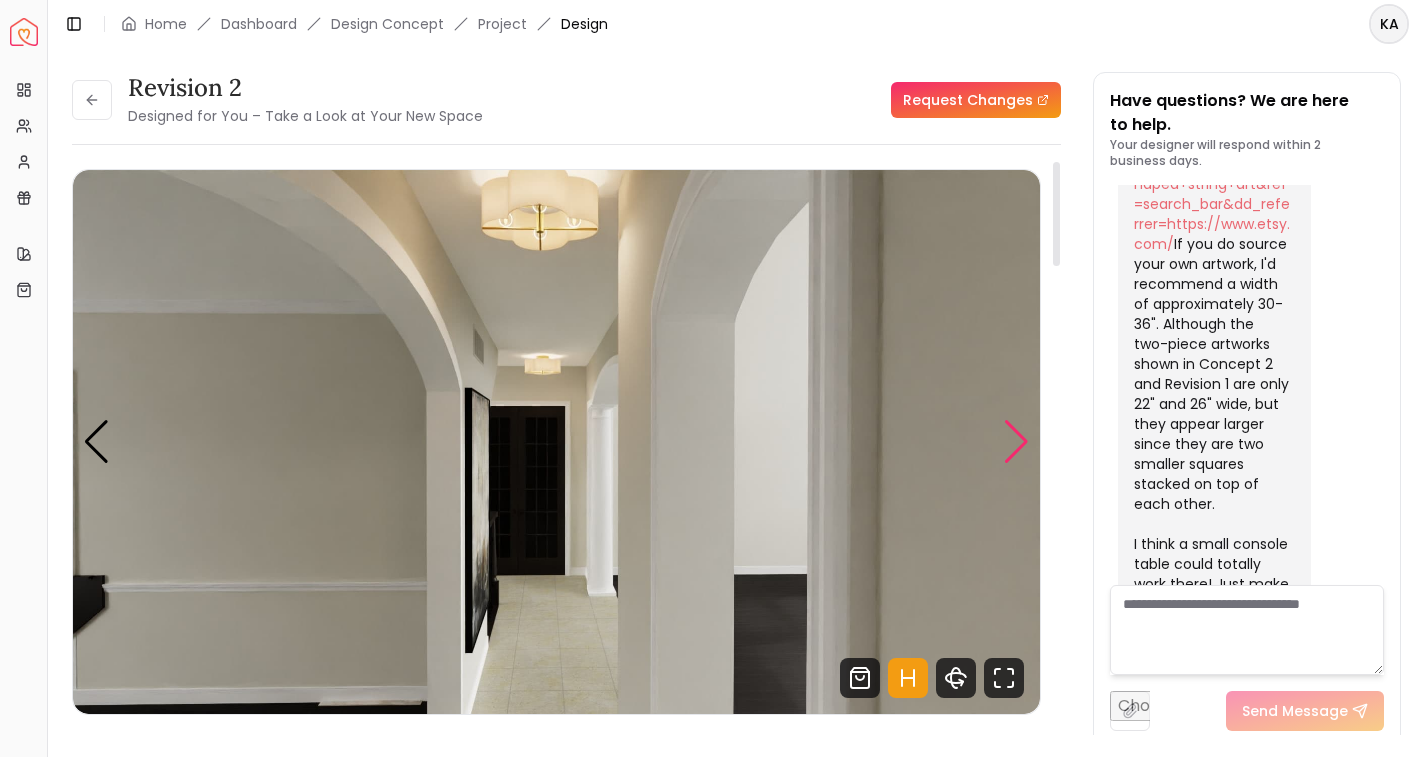 click at bounding box center [1016, 442] 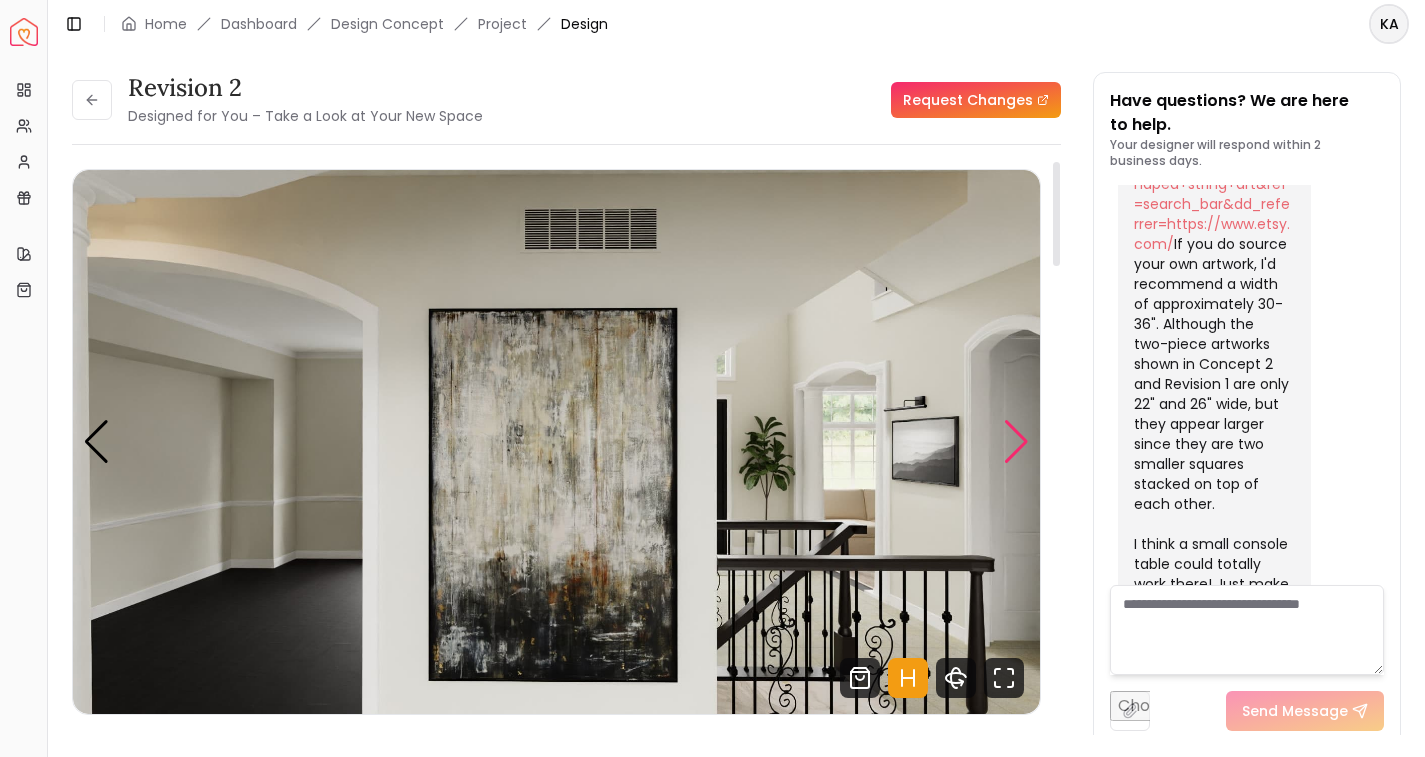 click at bounding box center [1016, 442] 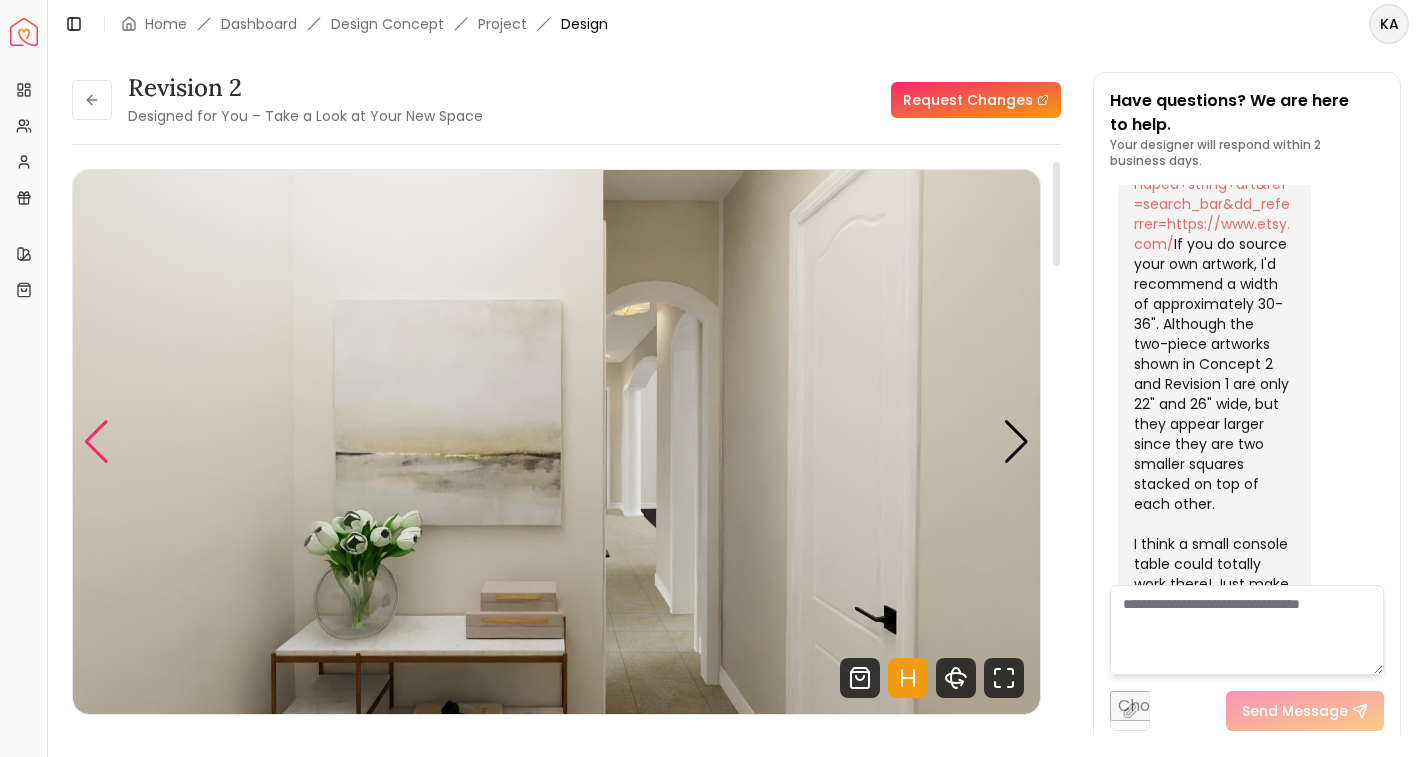 click at bounding box center (96, 442) 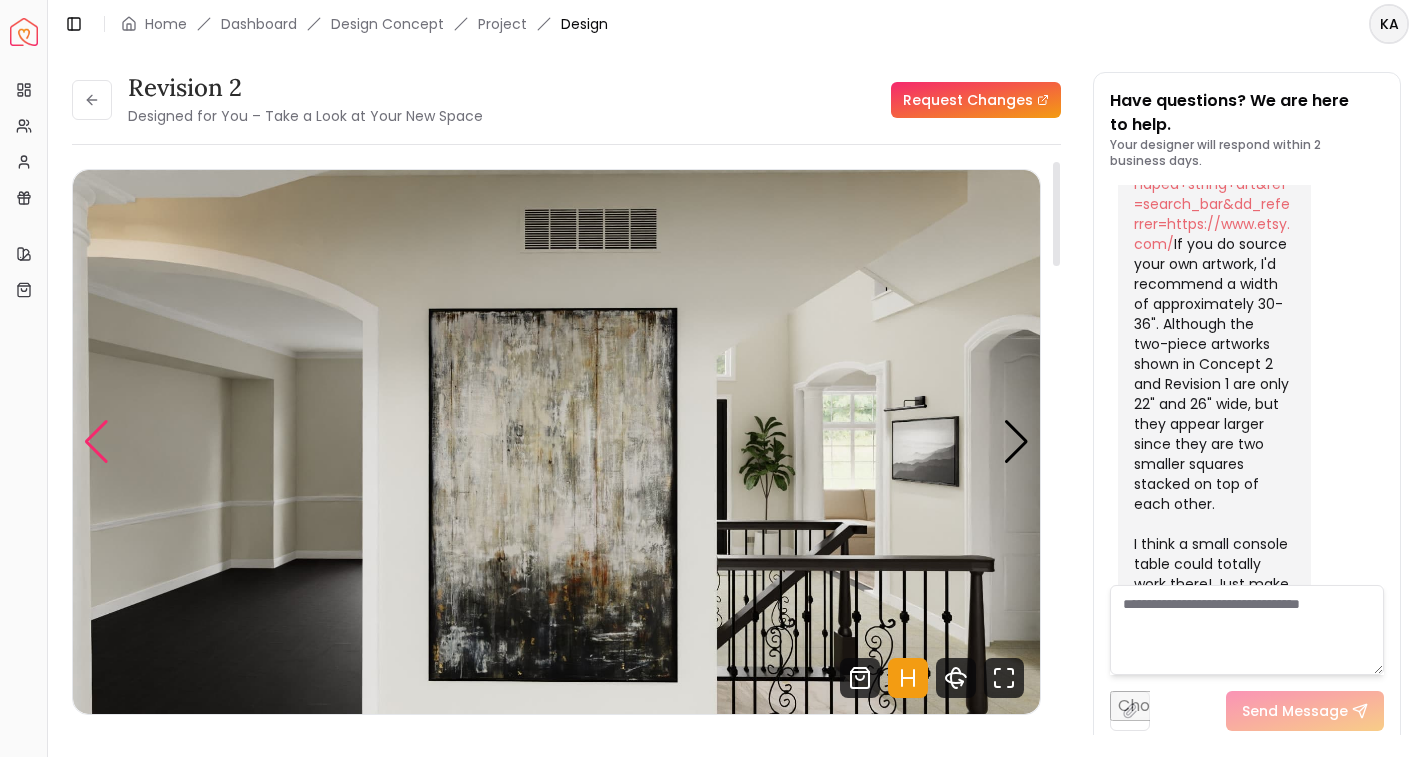 click at bounding box center [96, 442] 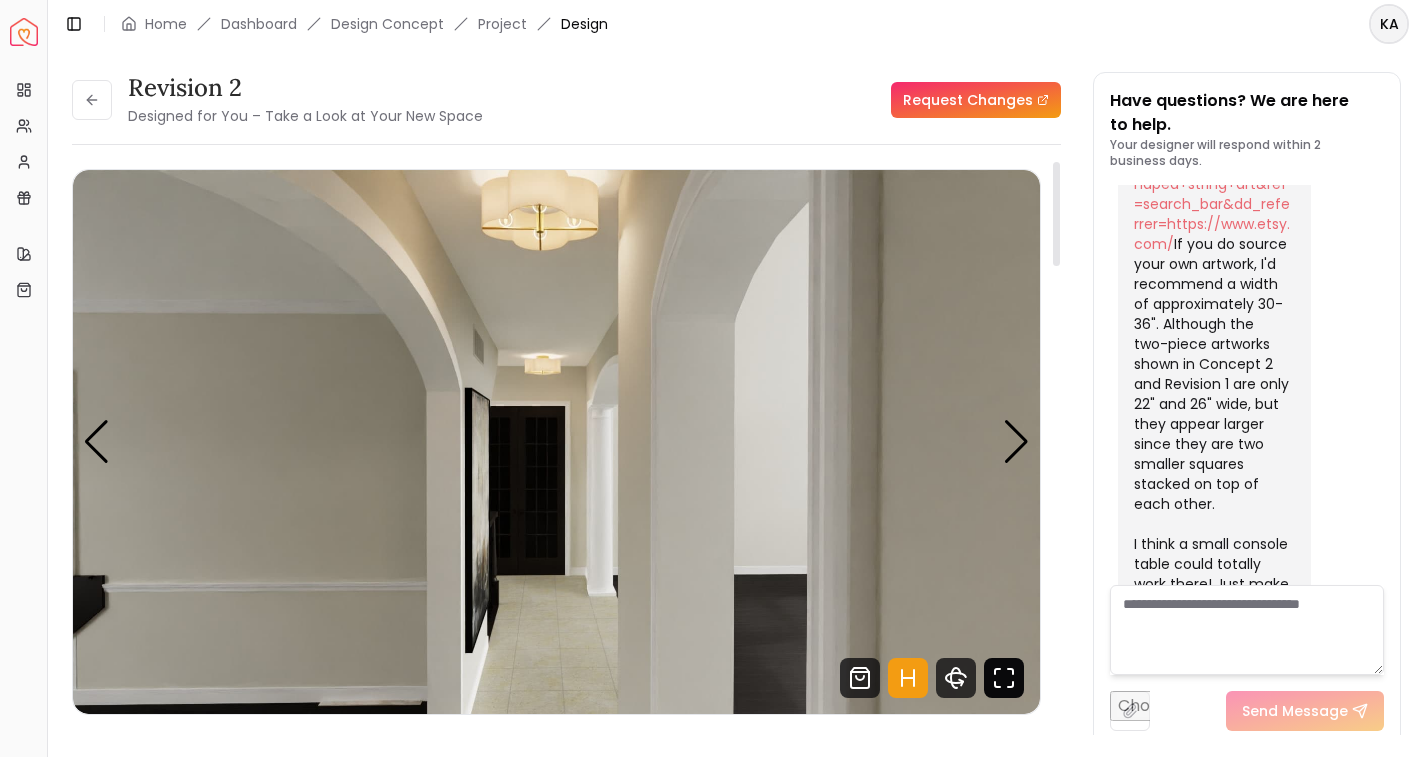 click 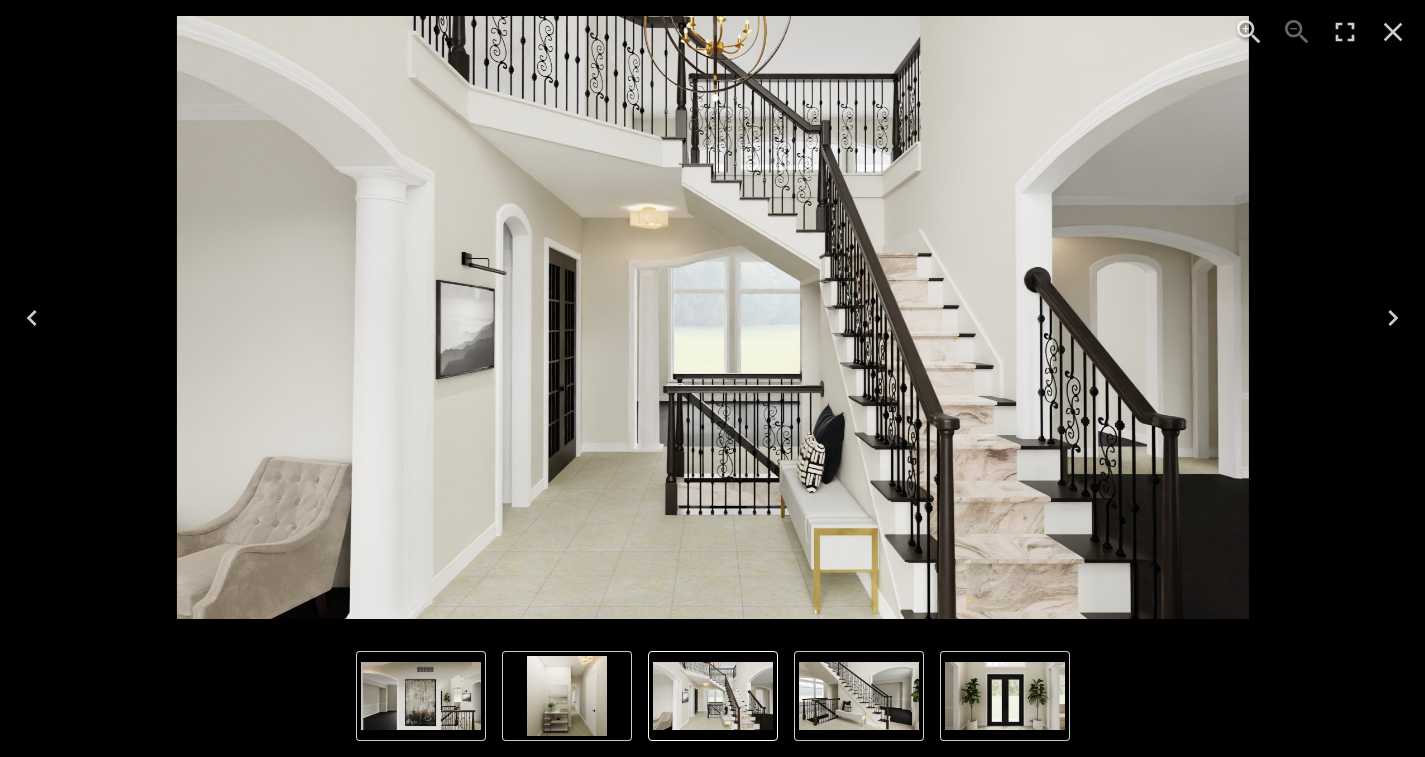 click 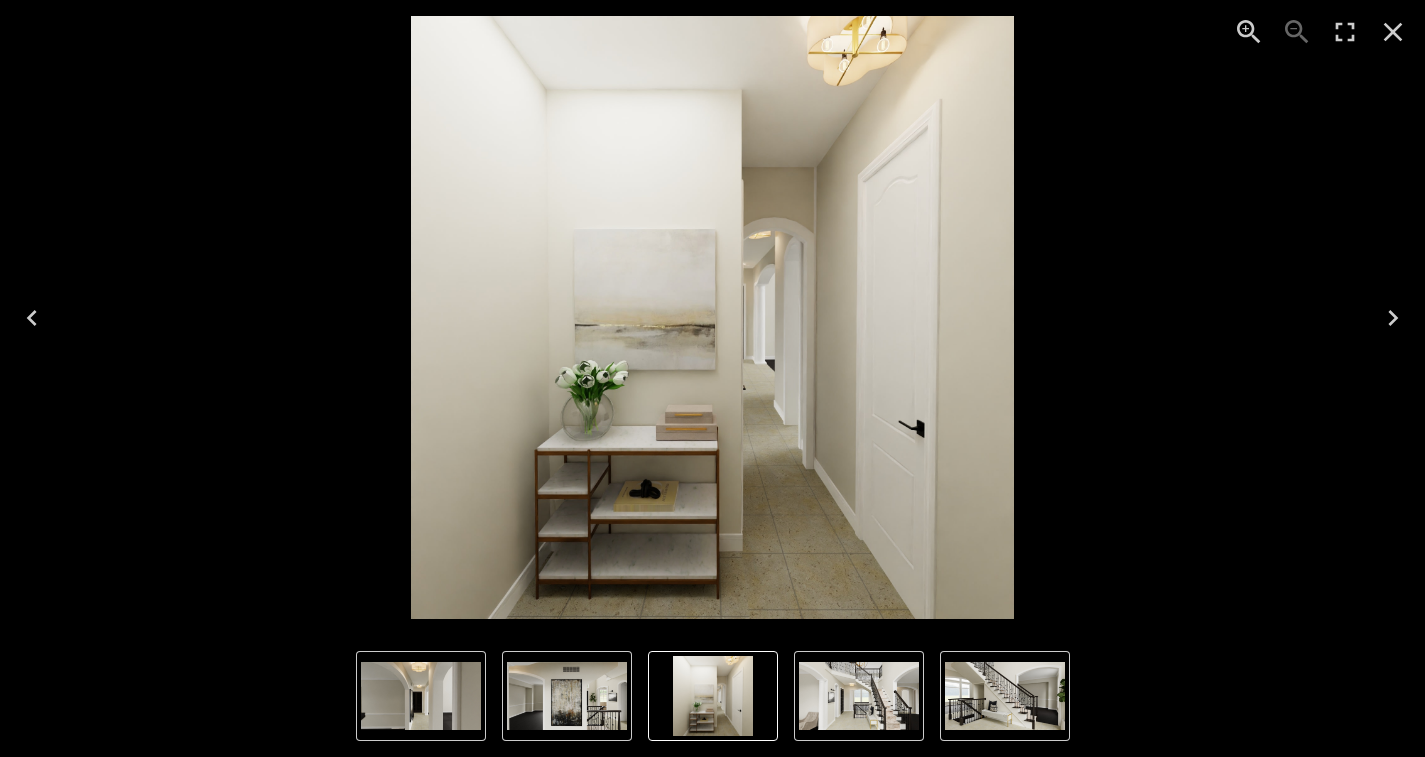 click 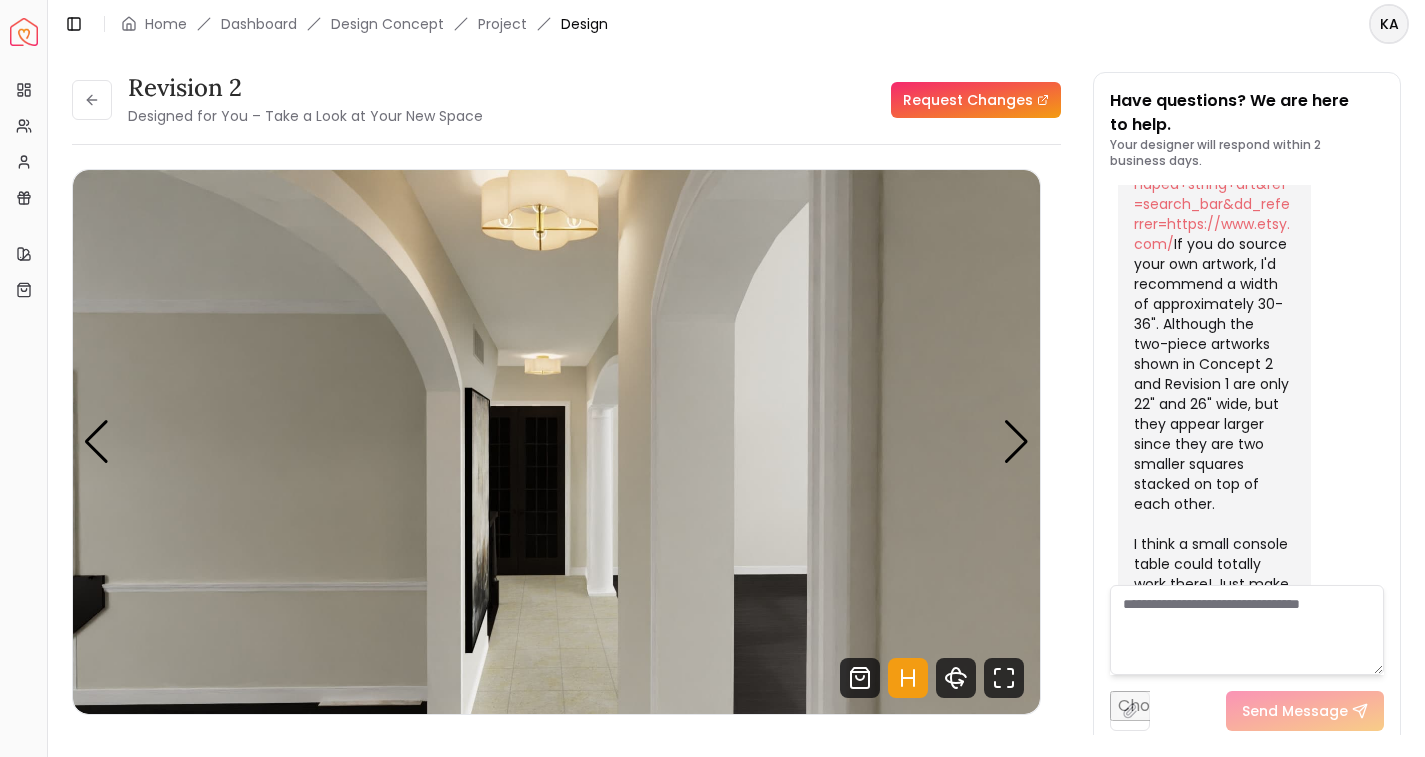 click at bounding box center [1247, 630] 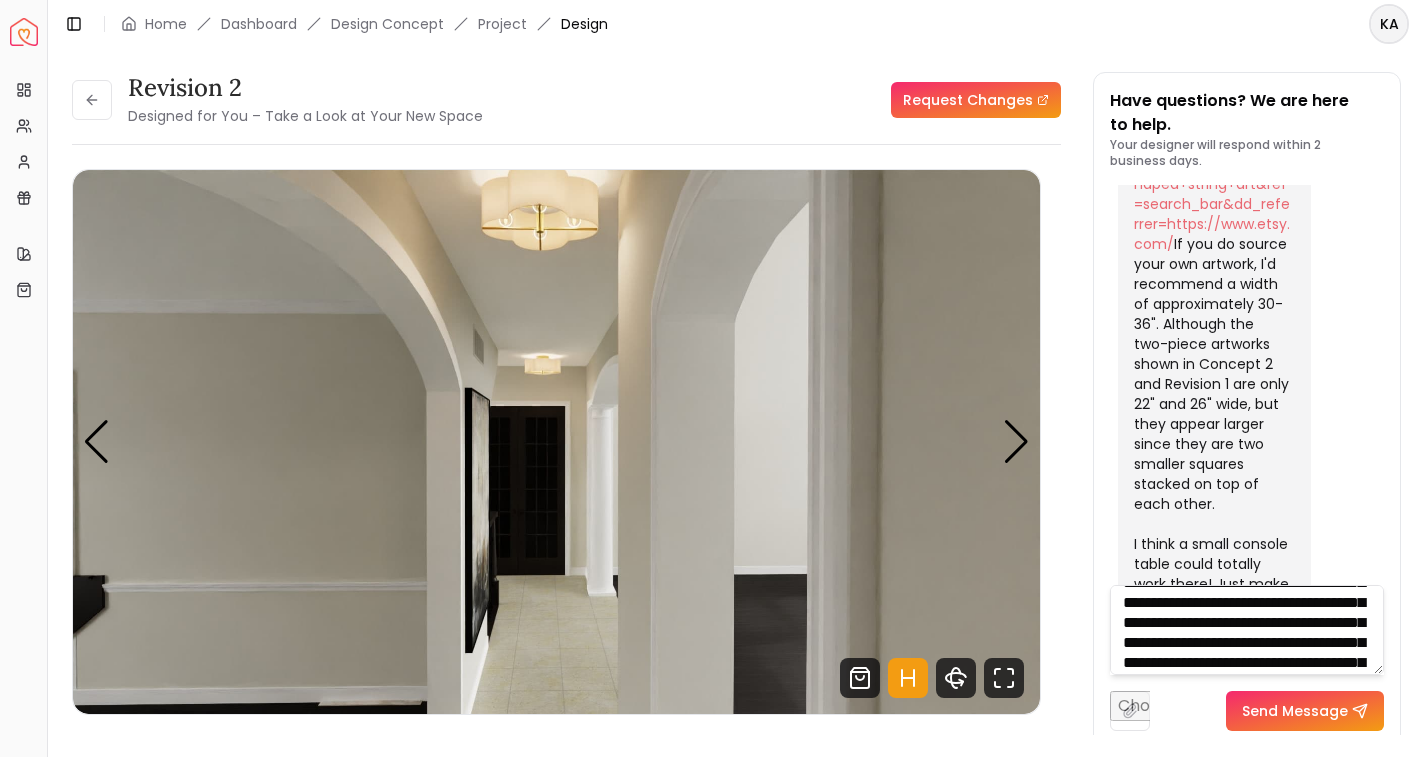 scroll, scrollTop: 115, scrollLeft: 0, axis: vertical 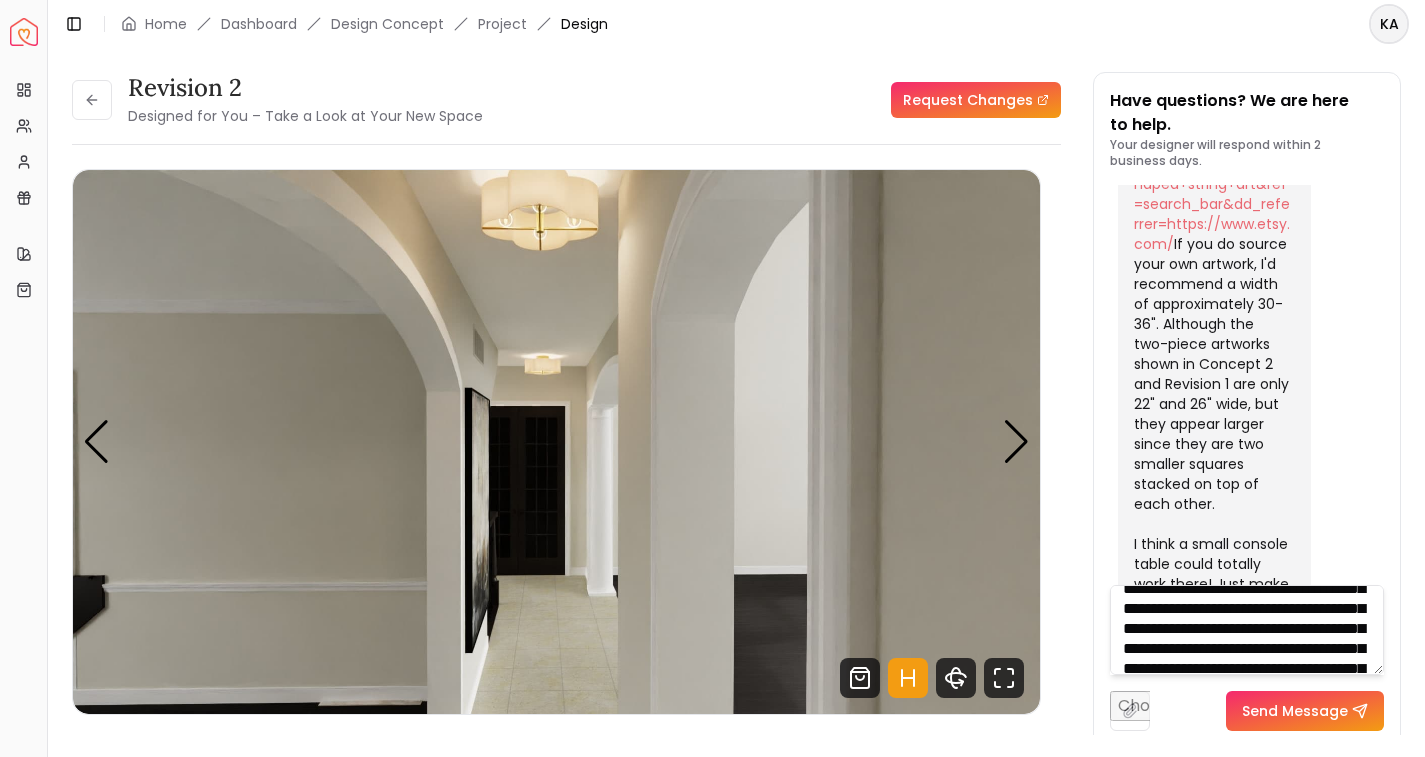 click on "**********" at bounding box center (1247, 630) 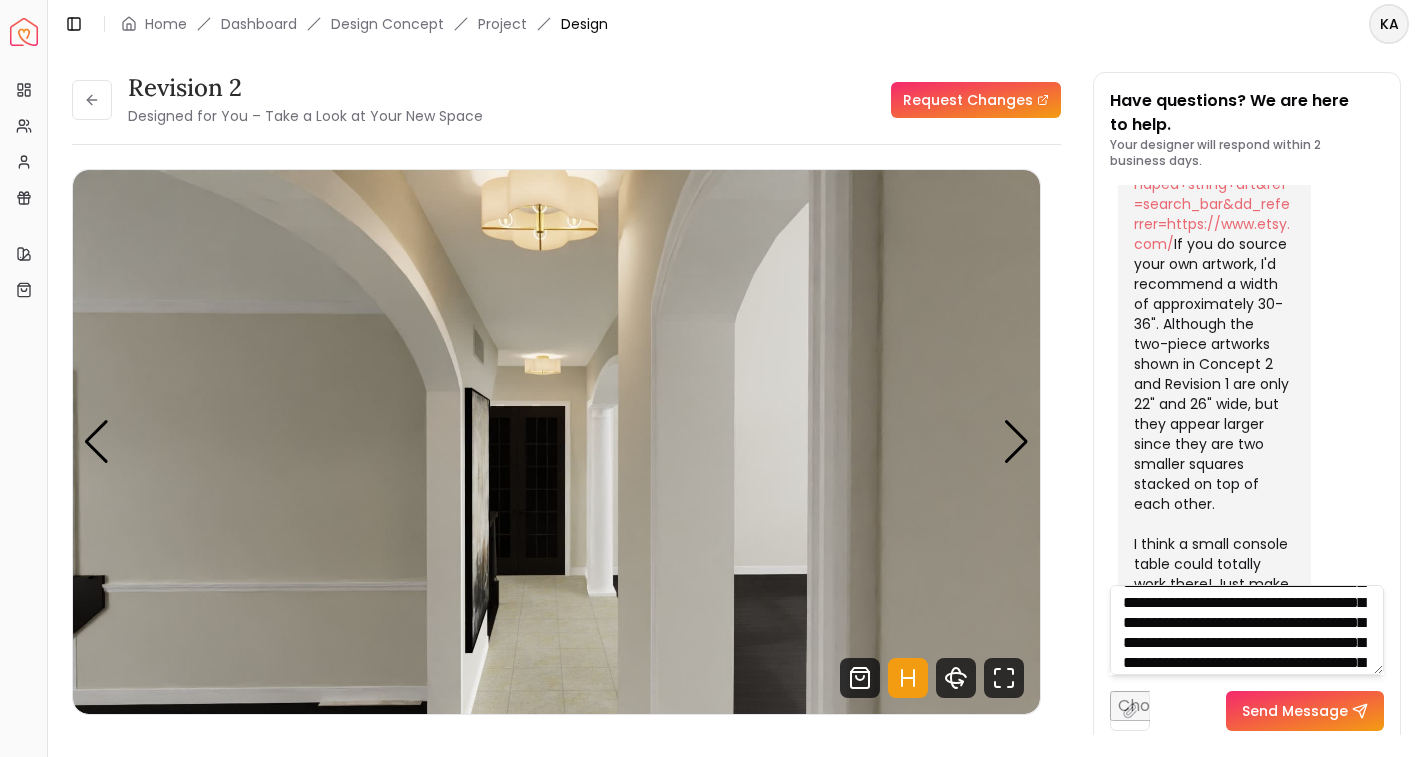 scroll, scrollTop: 235, scrollLeft: 0, axis: vertical 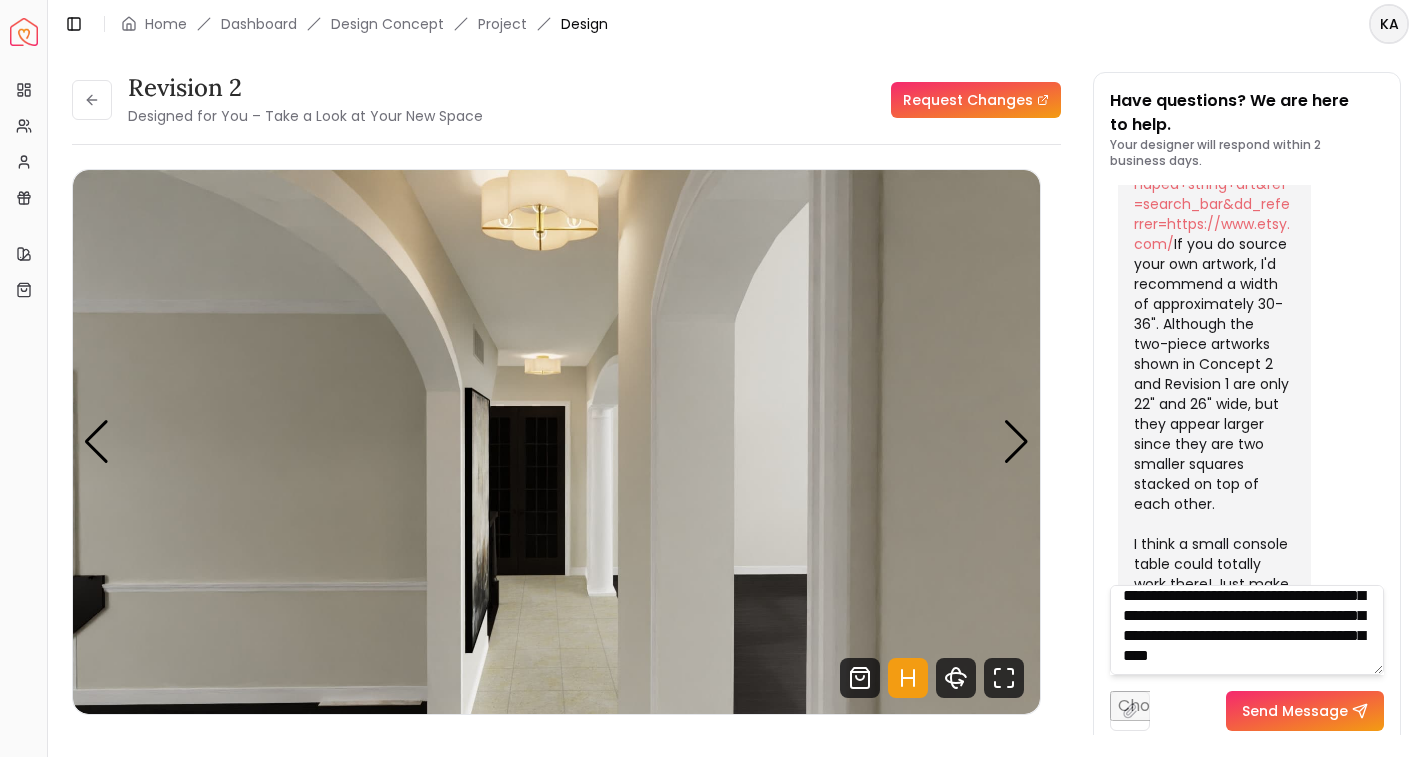click on "**********" at bounding box center (1247, 630) 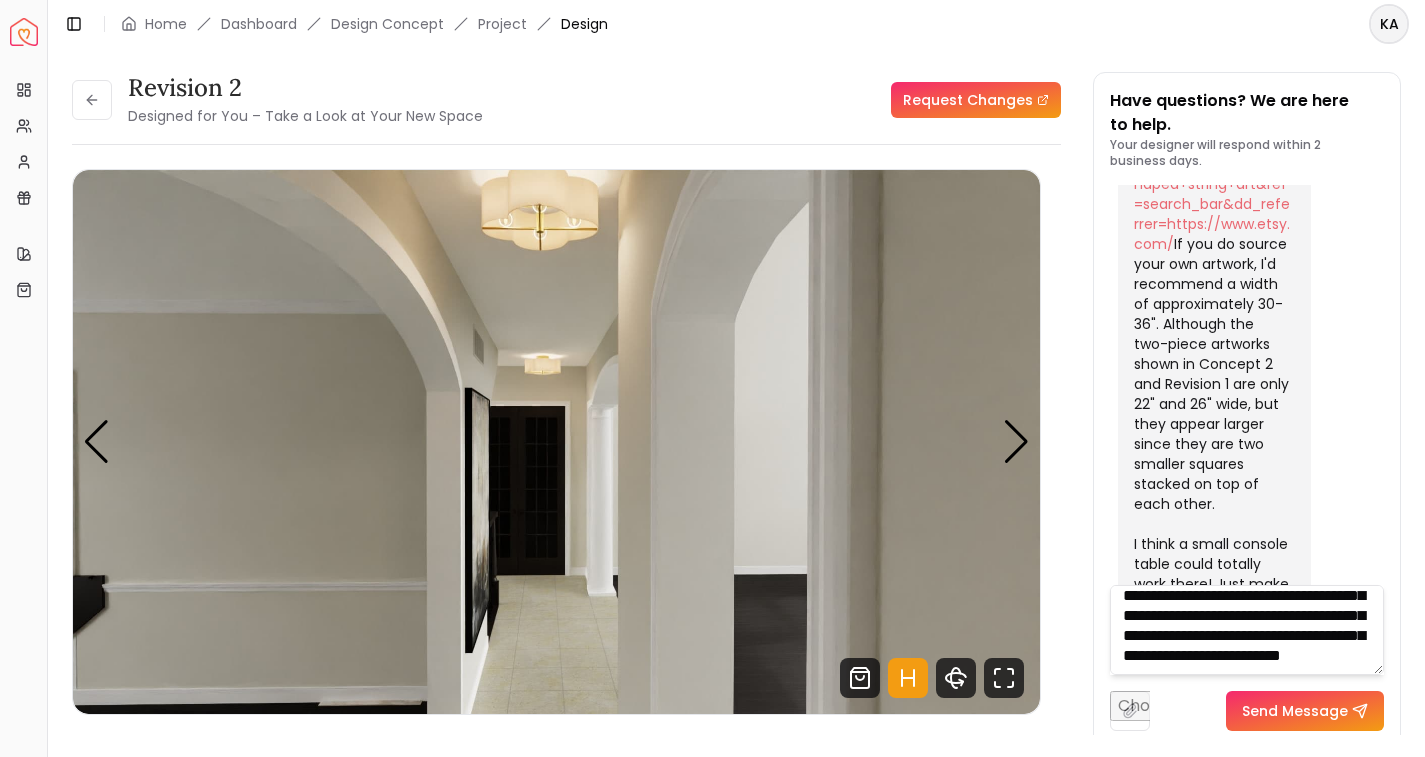 scroll, scrollTop: 328, scrollLeft: 0, axis: vertical 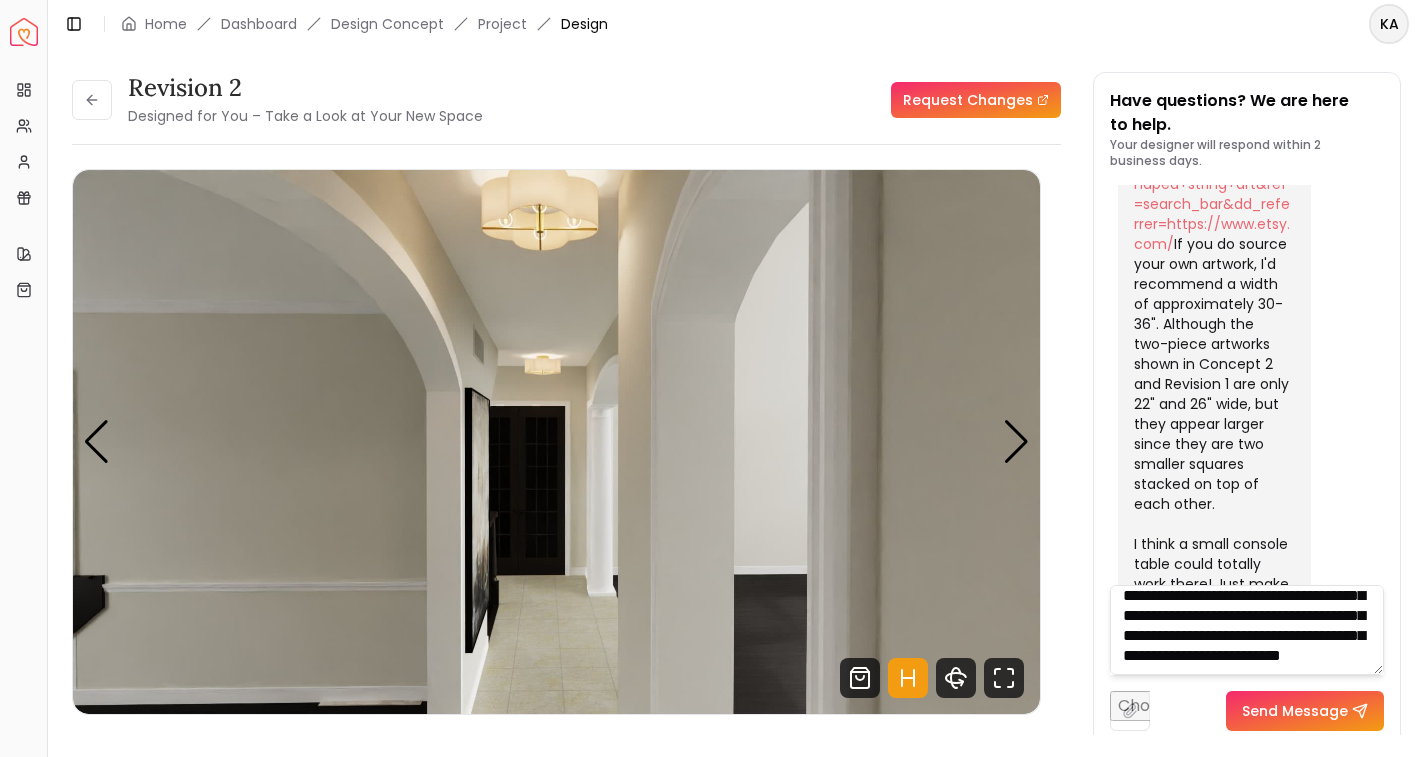 type on "**********" 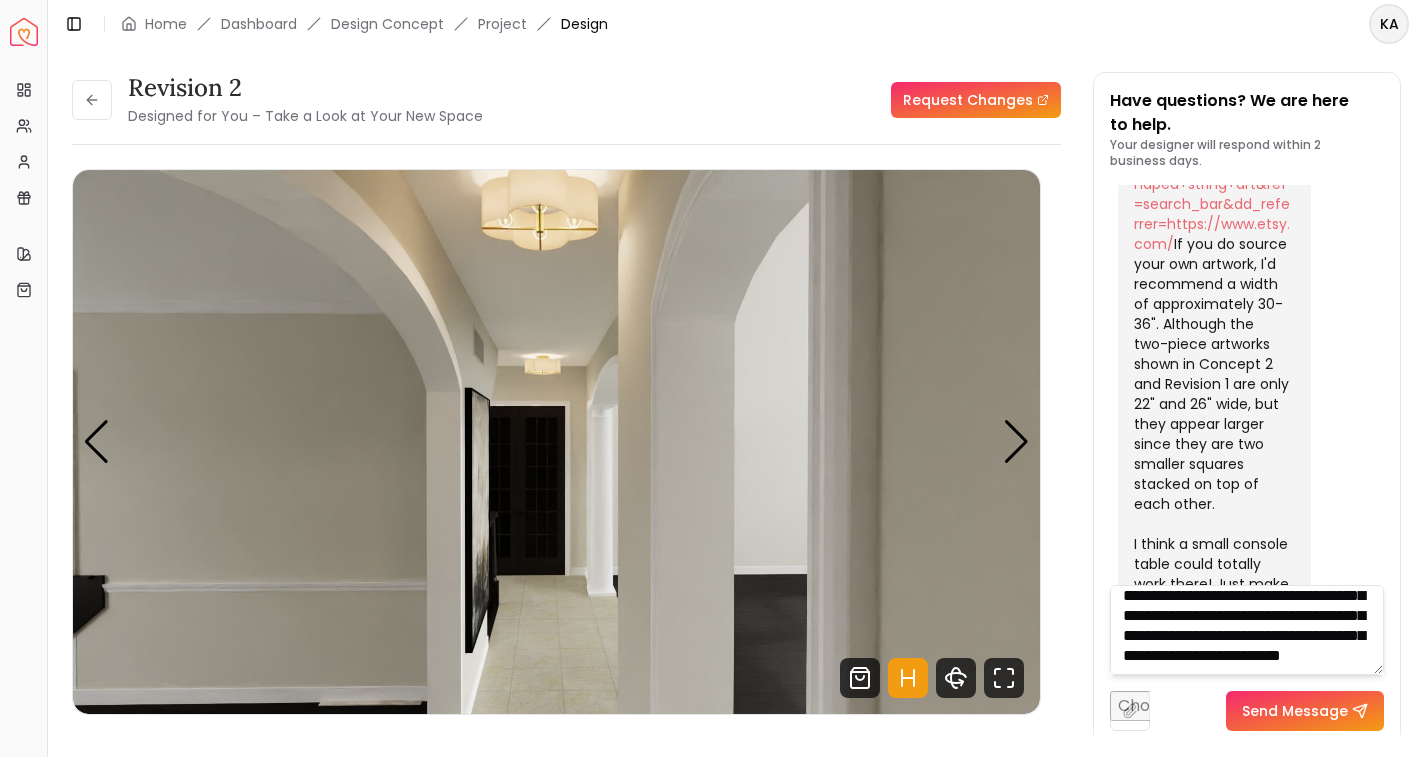click on "Send Message" at bounding box center [1305, 711] 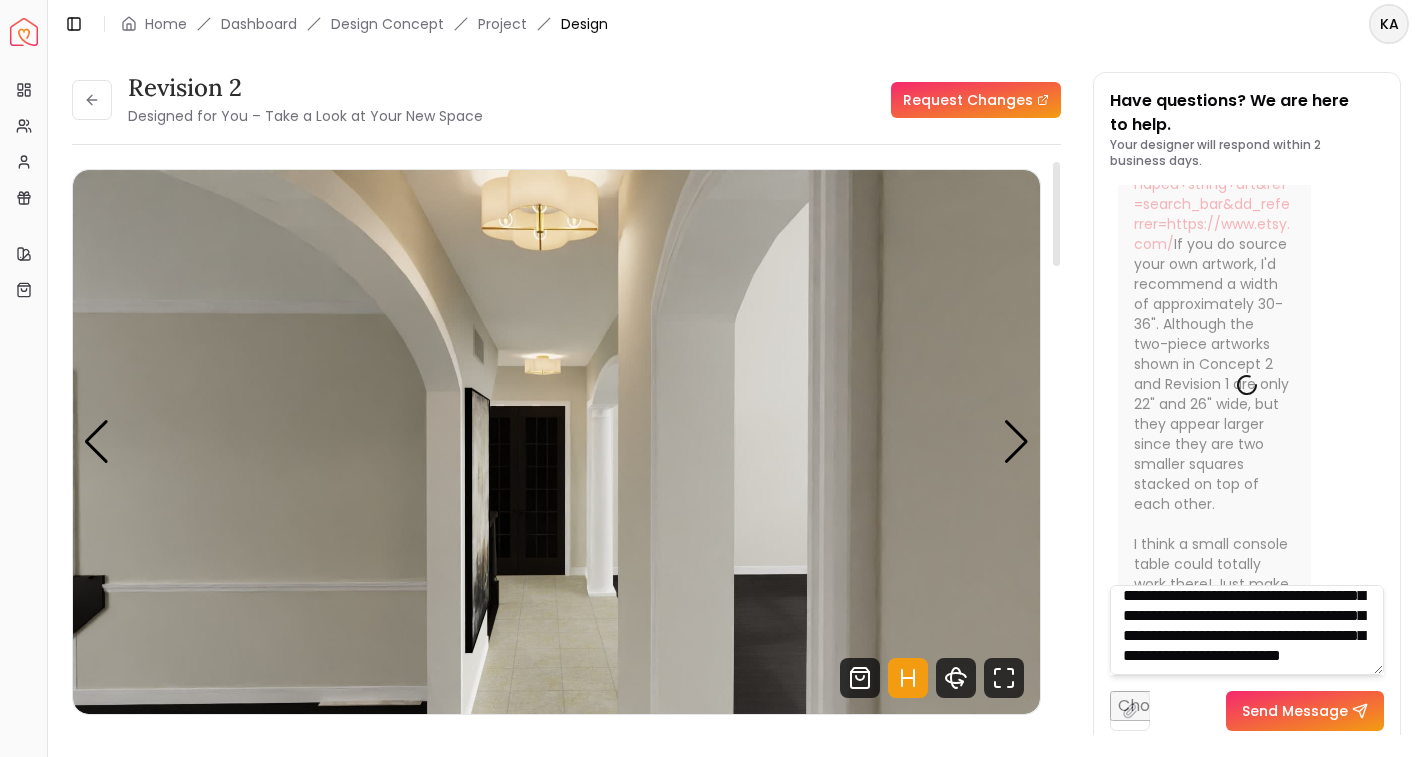 type 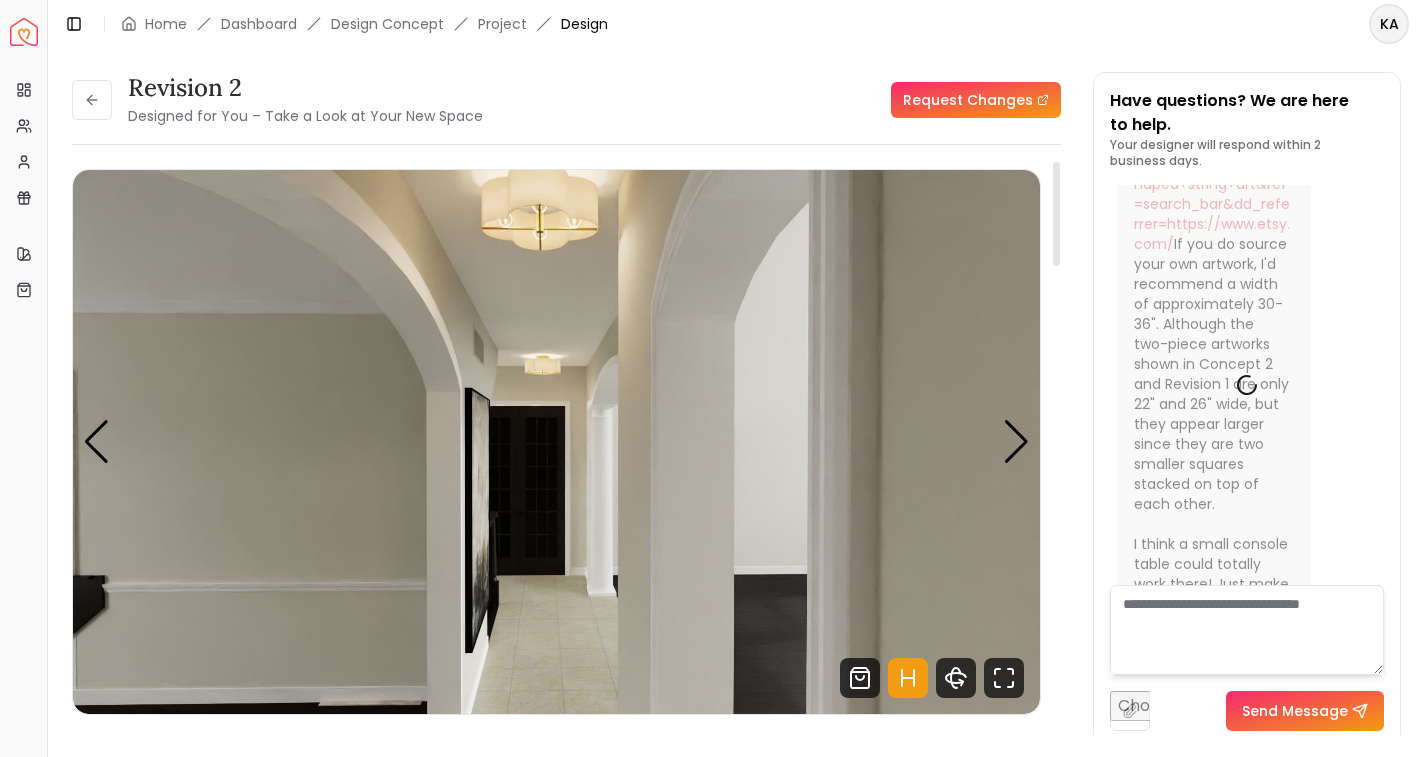 scroll, scrollTop: 0, scrollLeft: 0, axis: both 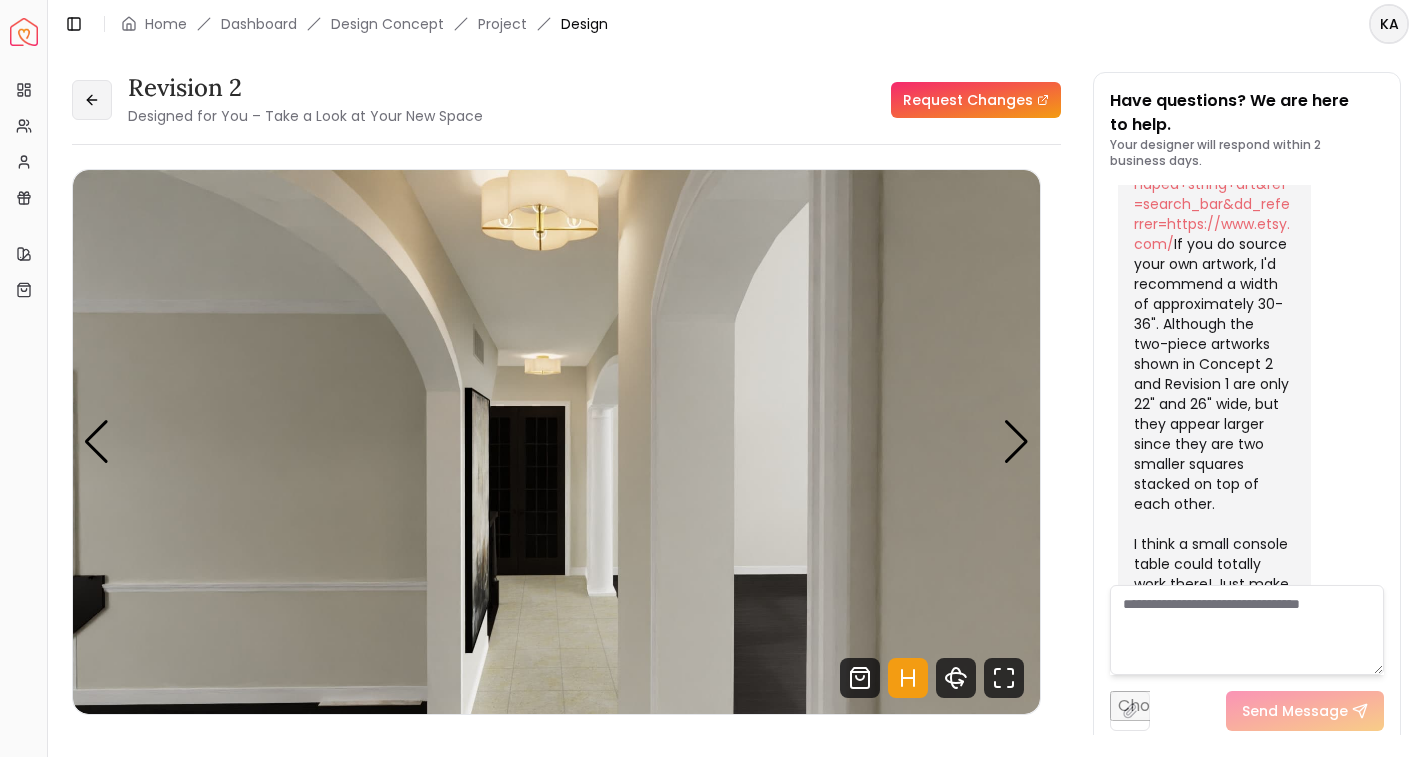 click 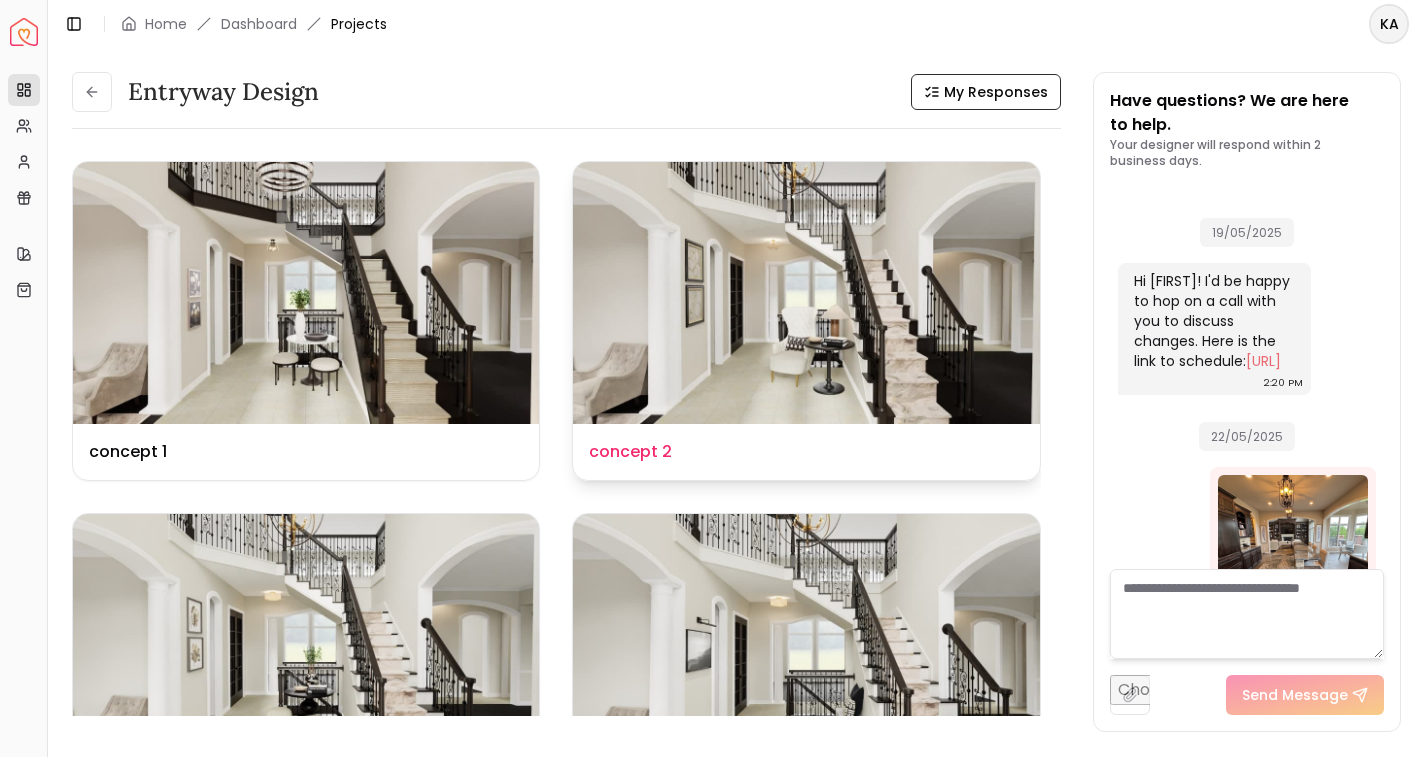 scroll, scrollTop: 9248, scrollLeft: 0, axis: vertical 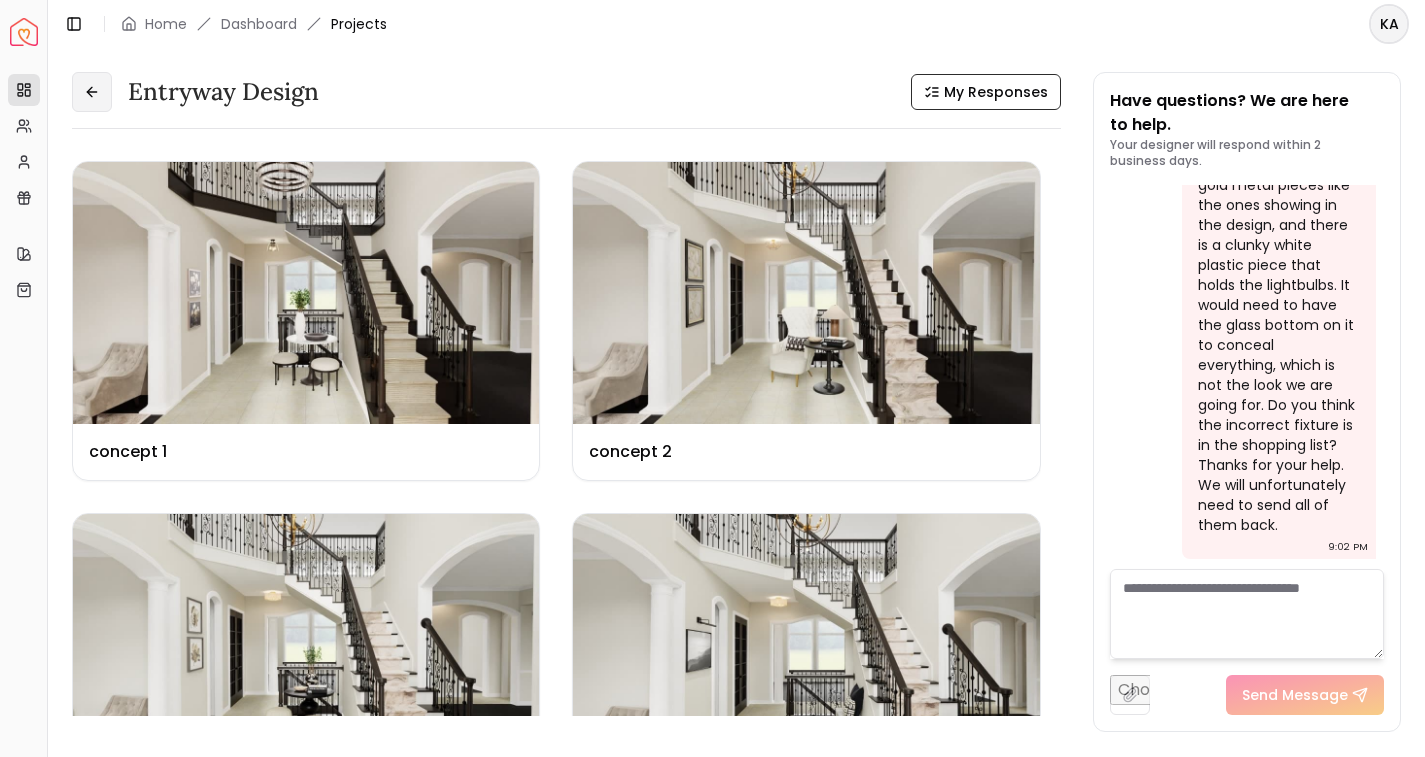 click at bounding box center [92, 92] 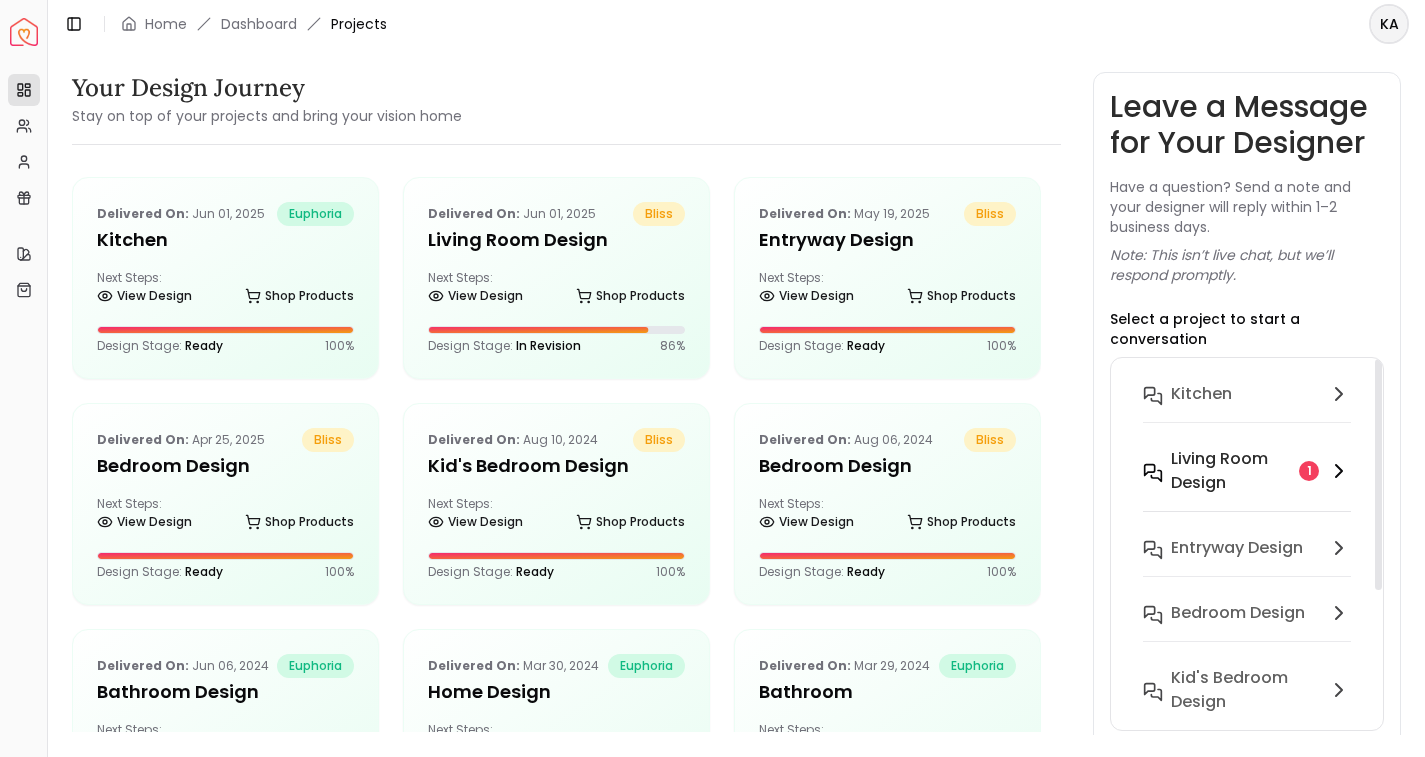 click on "Living Room design" at bounding box center [1231, 471] 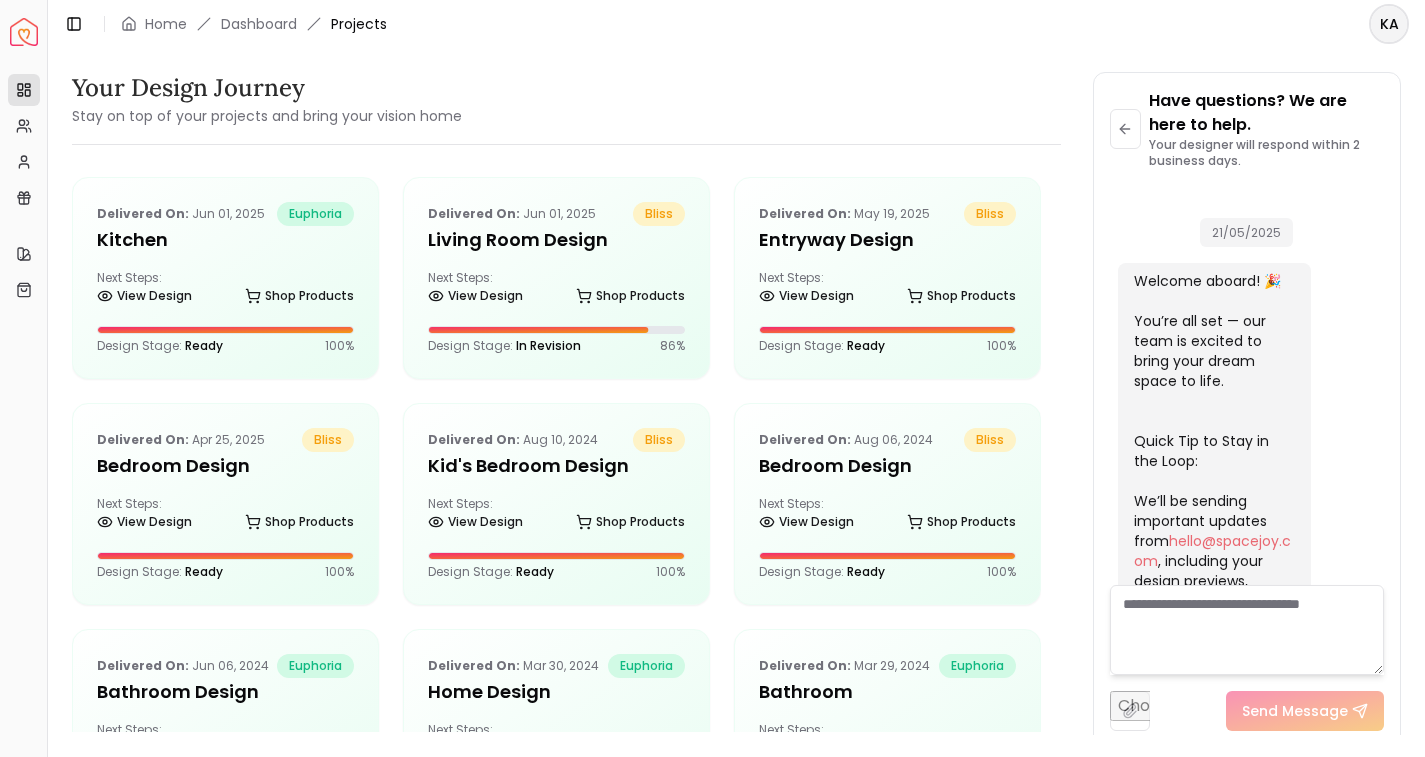 scroll, scrollTop: 5830, scrollLeft: 0, axis: vertical 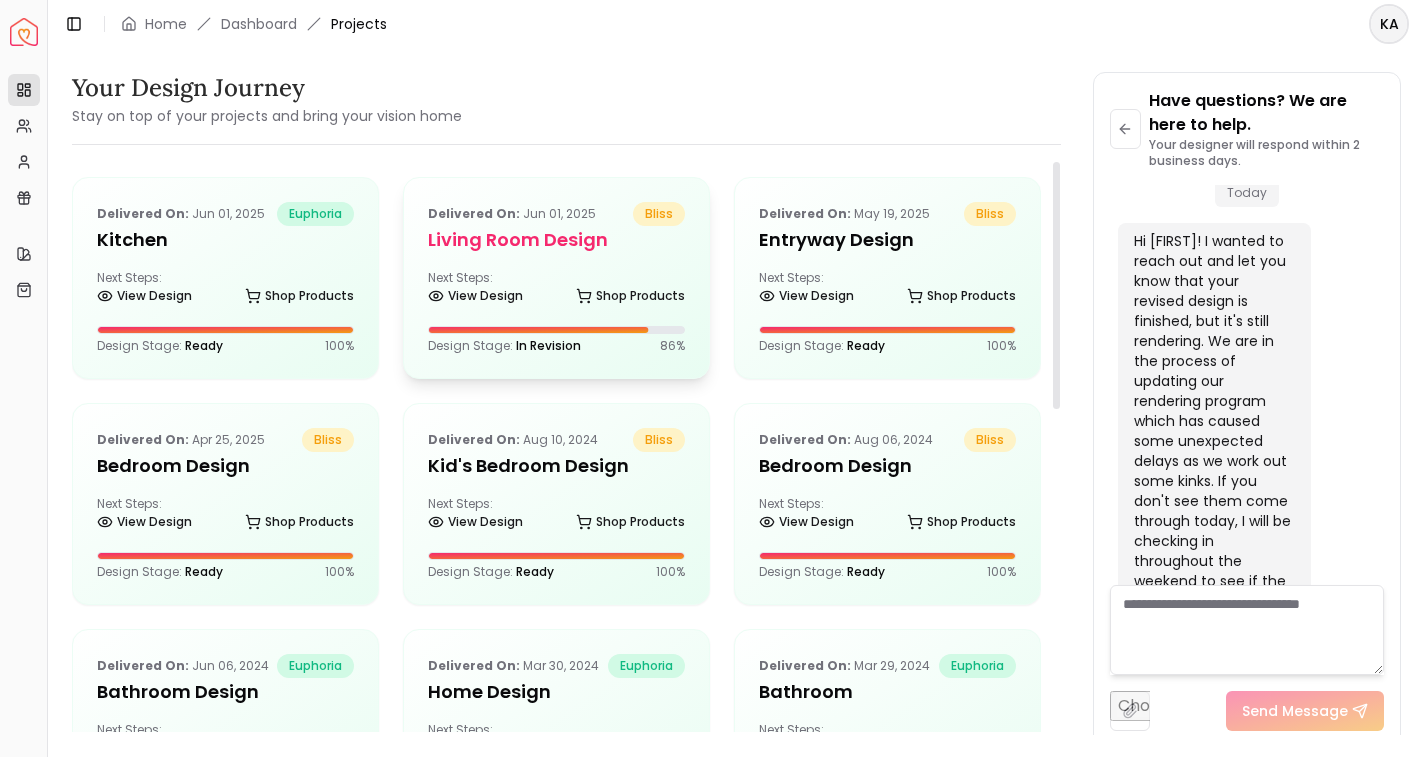 click on "Delivered on: [DATE] [PRODUCT] design Next Steps: View Design Shop Products Design Stage: In Revision 86%" at bounding box center [556, 278] 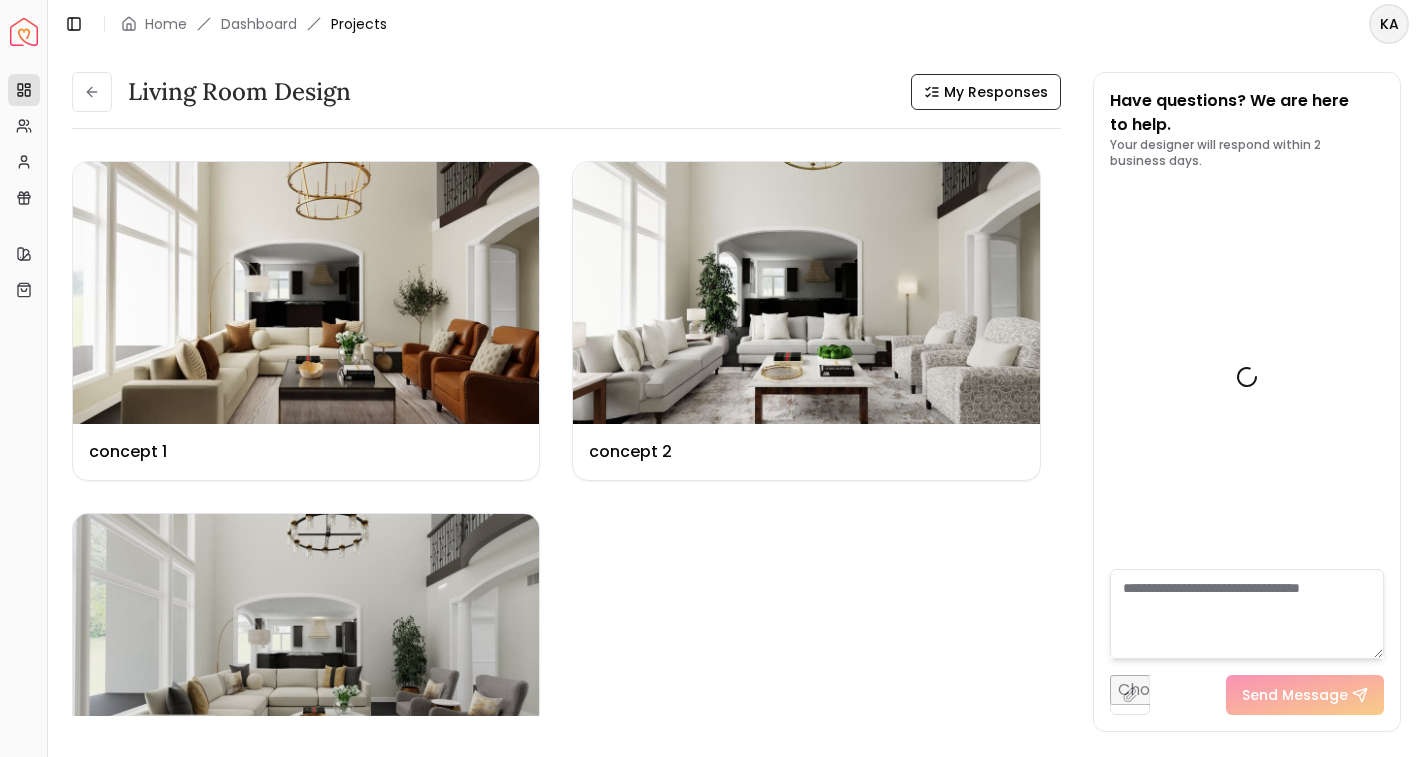 scroll, scrollTop: 5846, scrollLeft: 0, axis: vertical 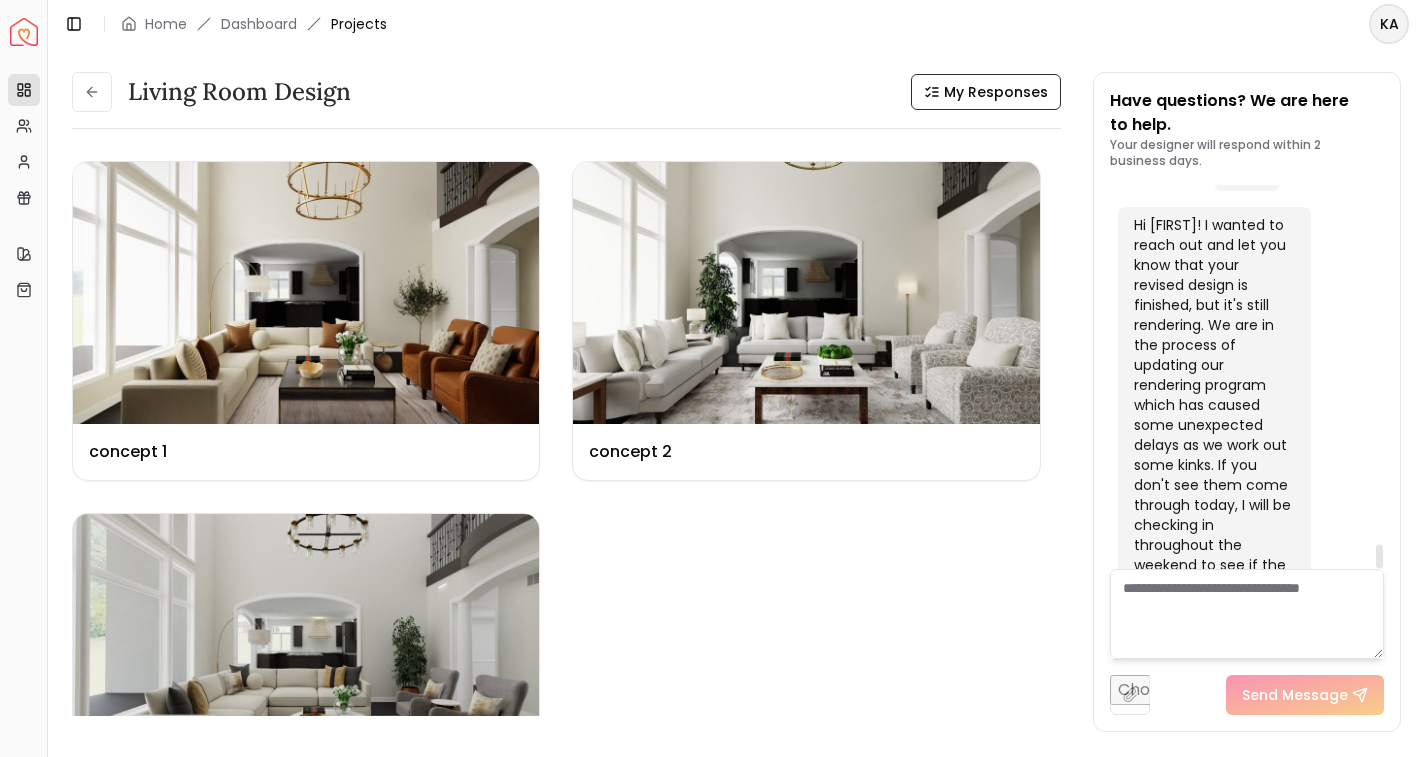 click on "Hi [FIRST]! I wanted to reach out and let you know that your revised design is finished, but it's still rendering. We are in the process of updating our rendering program which has caused some unexpected delays as we work out some kinks. If you don't see them come through today, I will be checking in throughout the weekend to see if the images are processed and will upload them as soon as I can! Have a great weekend!" at bounding box center (1213, 435) 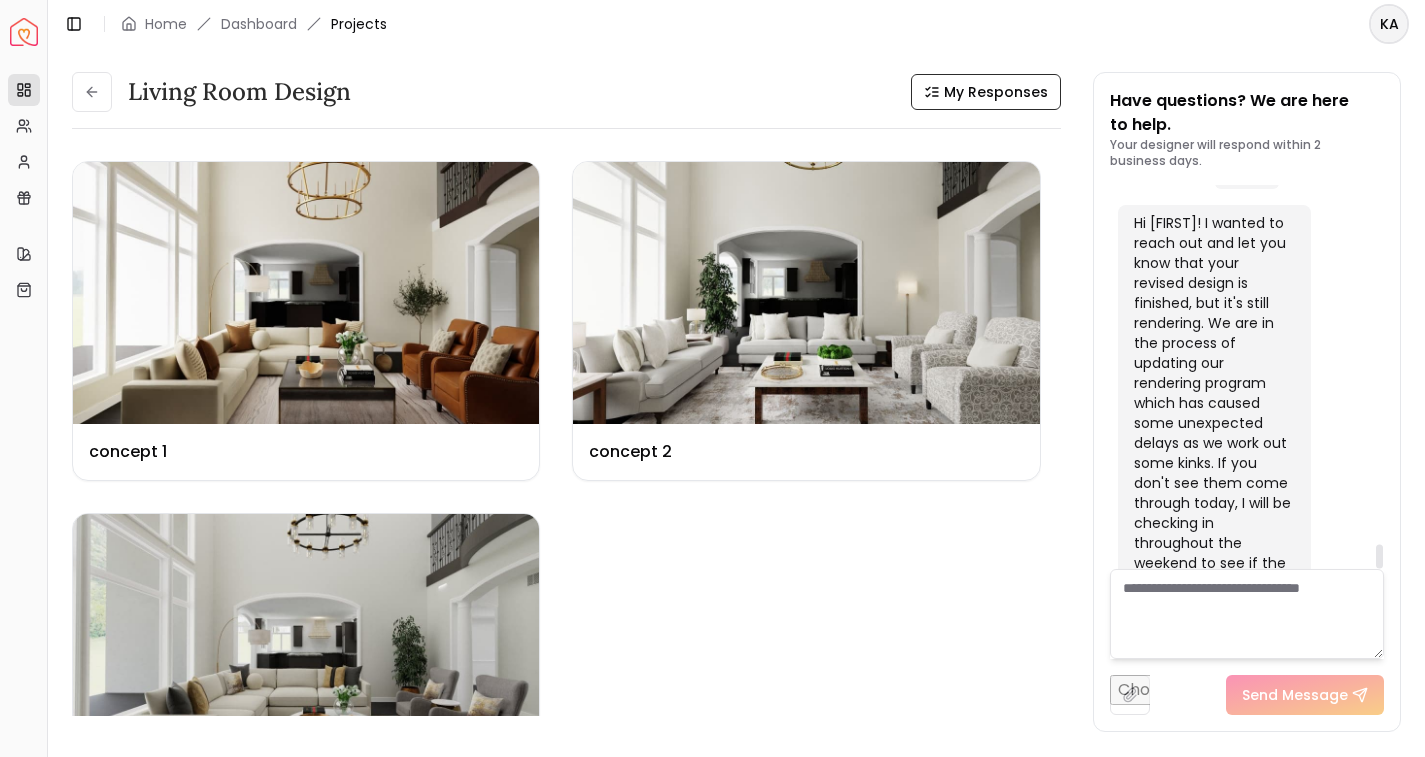 scroll, scrollTop: 5846, scrollLeft: 0, axis: vertical 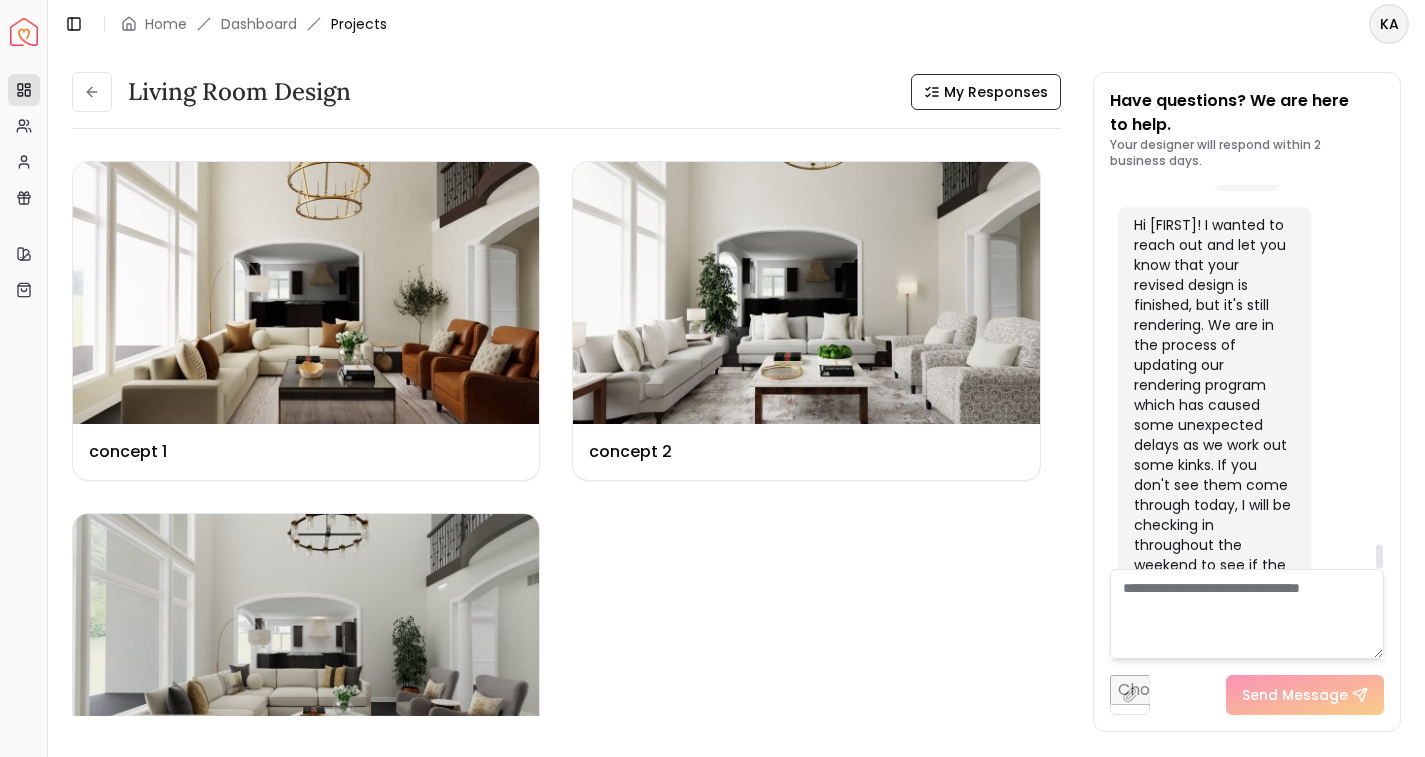 click at bounding box center [1247, 614] 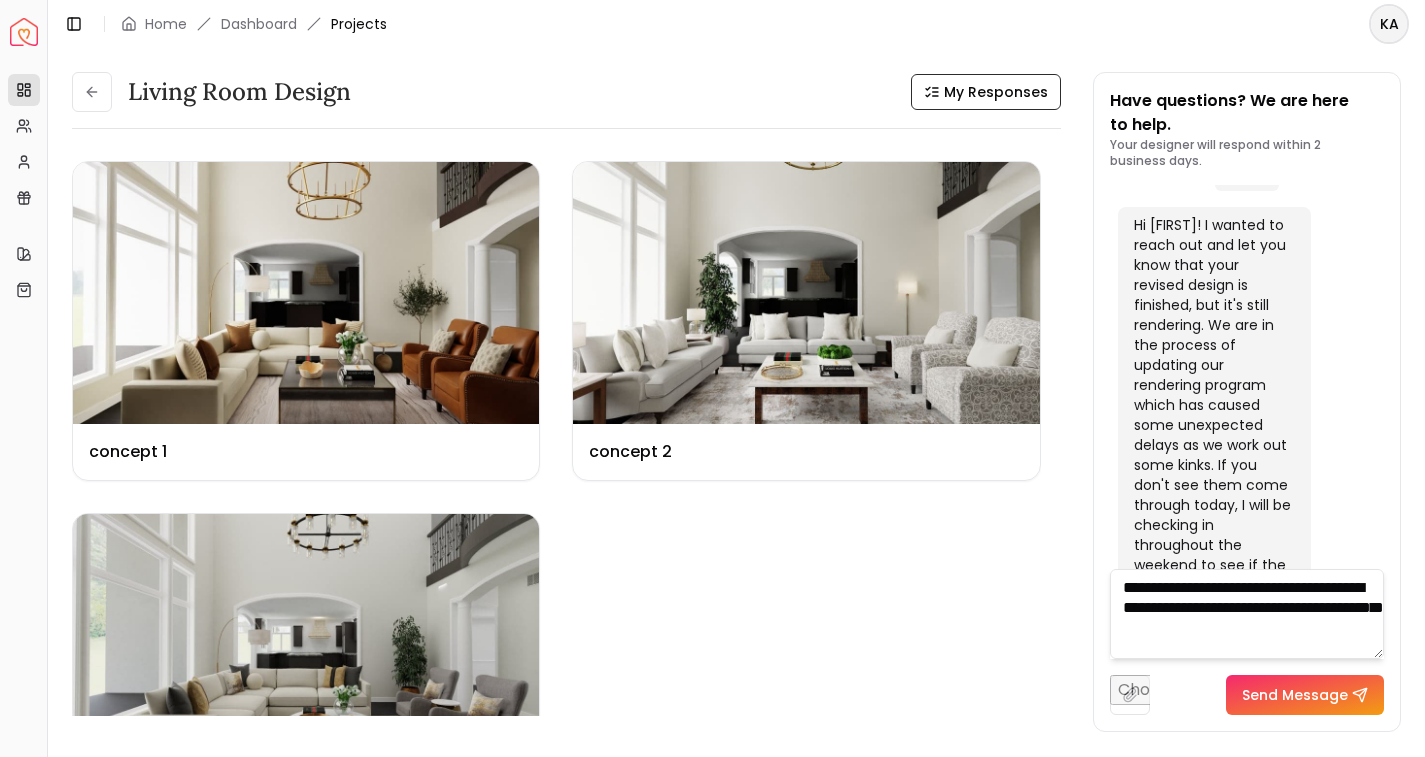 click on "**********" at bounding box center [1247, 614] 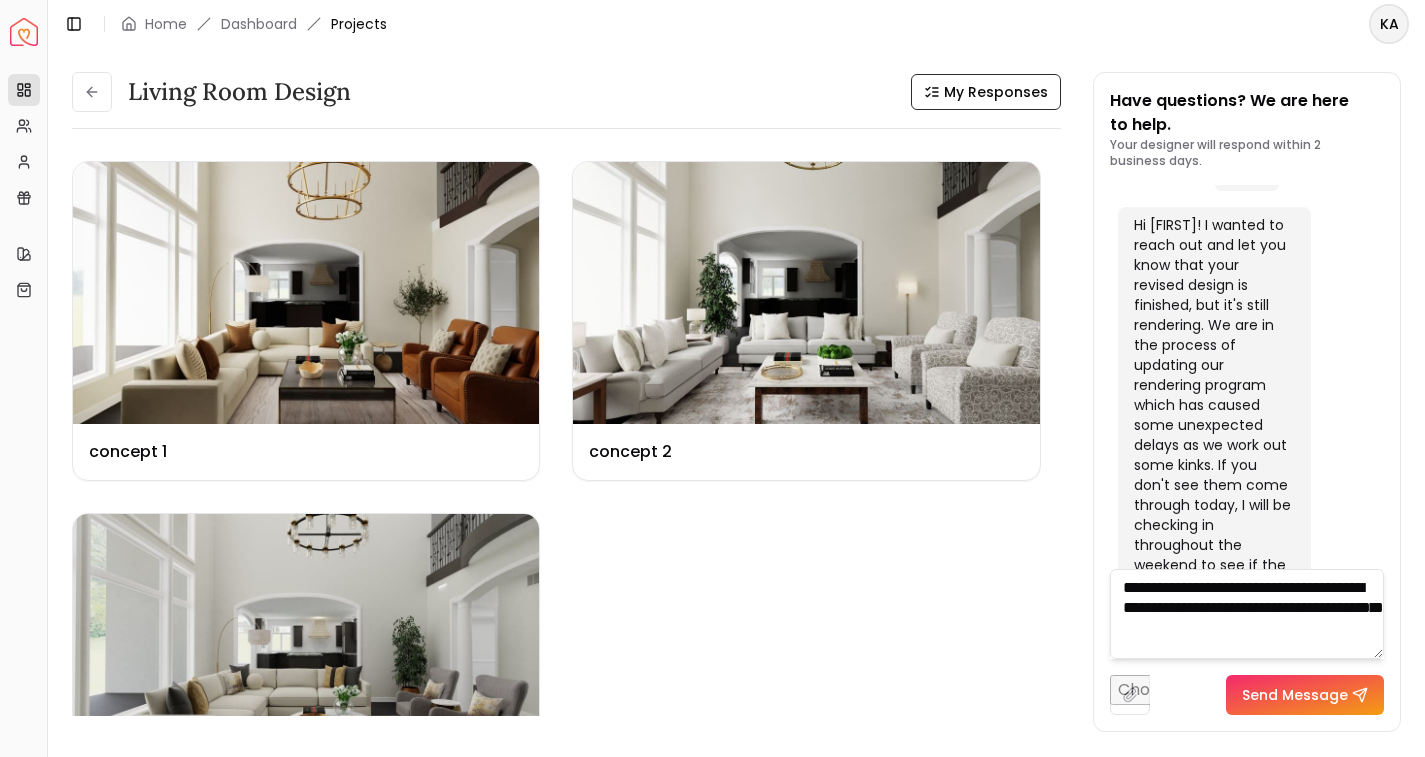 type on "**********" 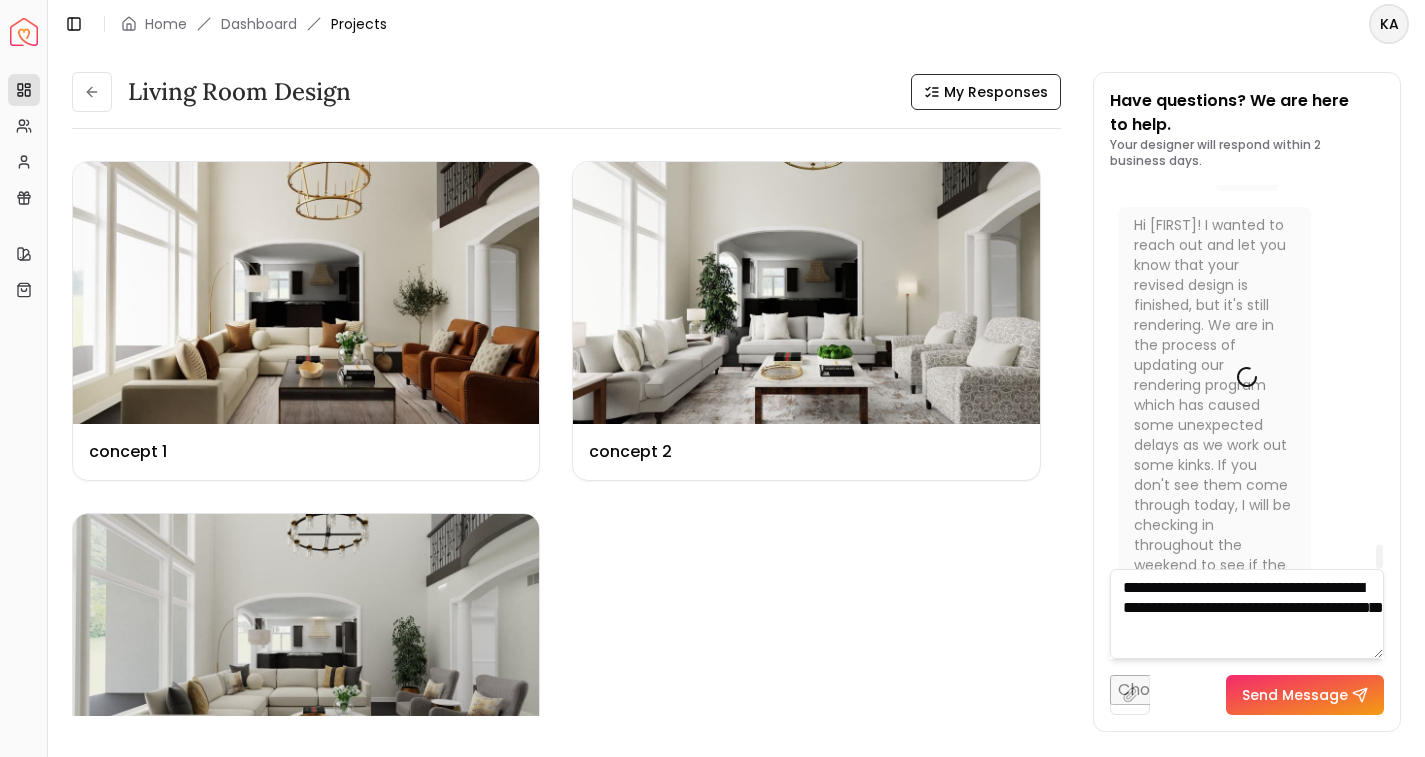 type 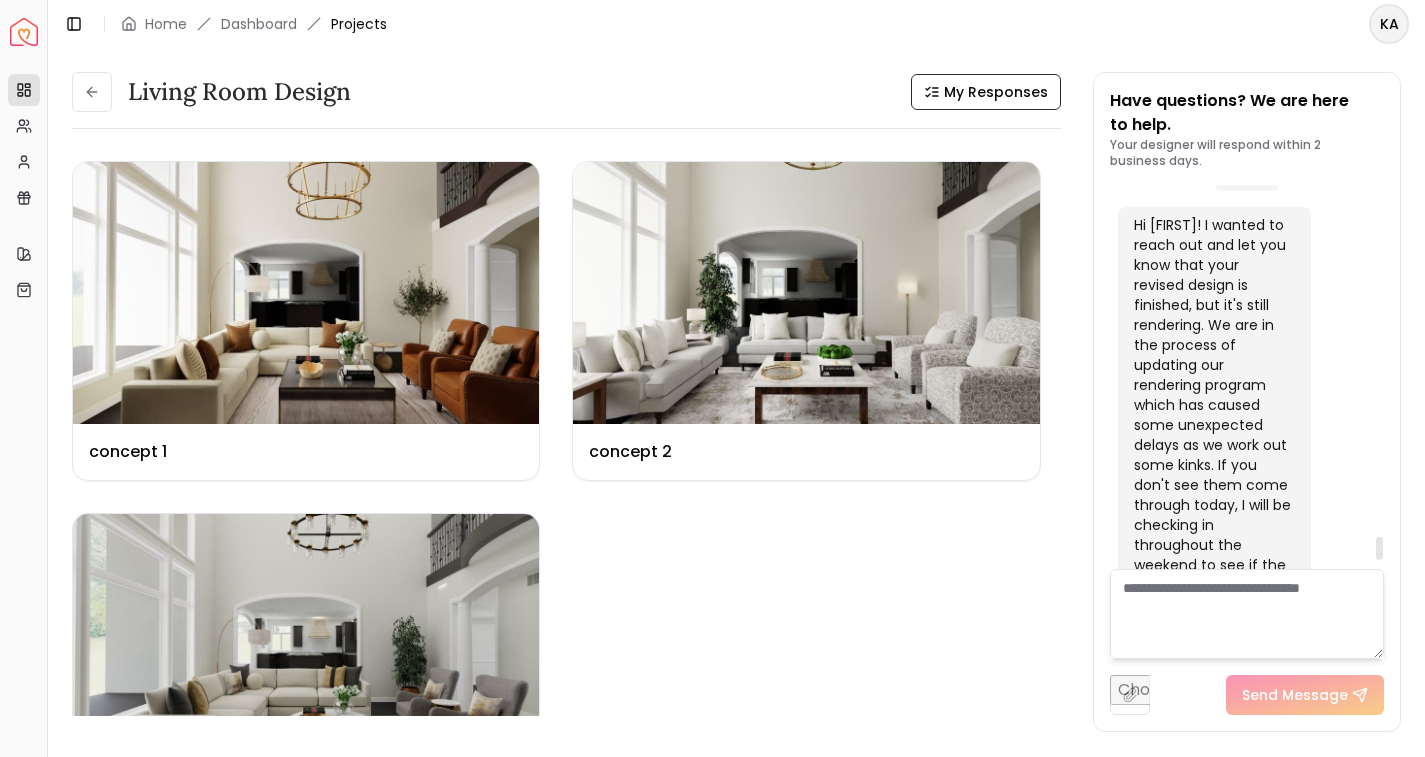 click on "Hi [FIRST]! I wanted to reach out and let you know that your revised design is finished, but it's still rendering. We are in the process of updating our rendering program which has caused some unexpected delays as we work out some kinks. If you don't see them come through today, I will be checking in throughout the weekend to see if the images are processed and will upload them as soon as I can! Have a great weekend!" at bounding box center (1213, 435) 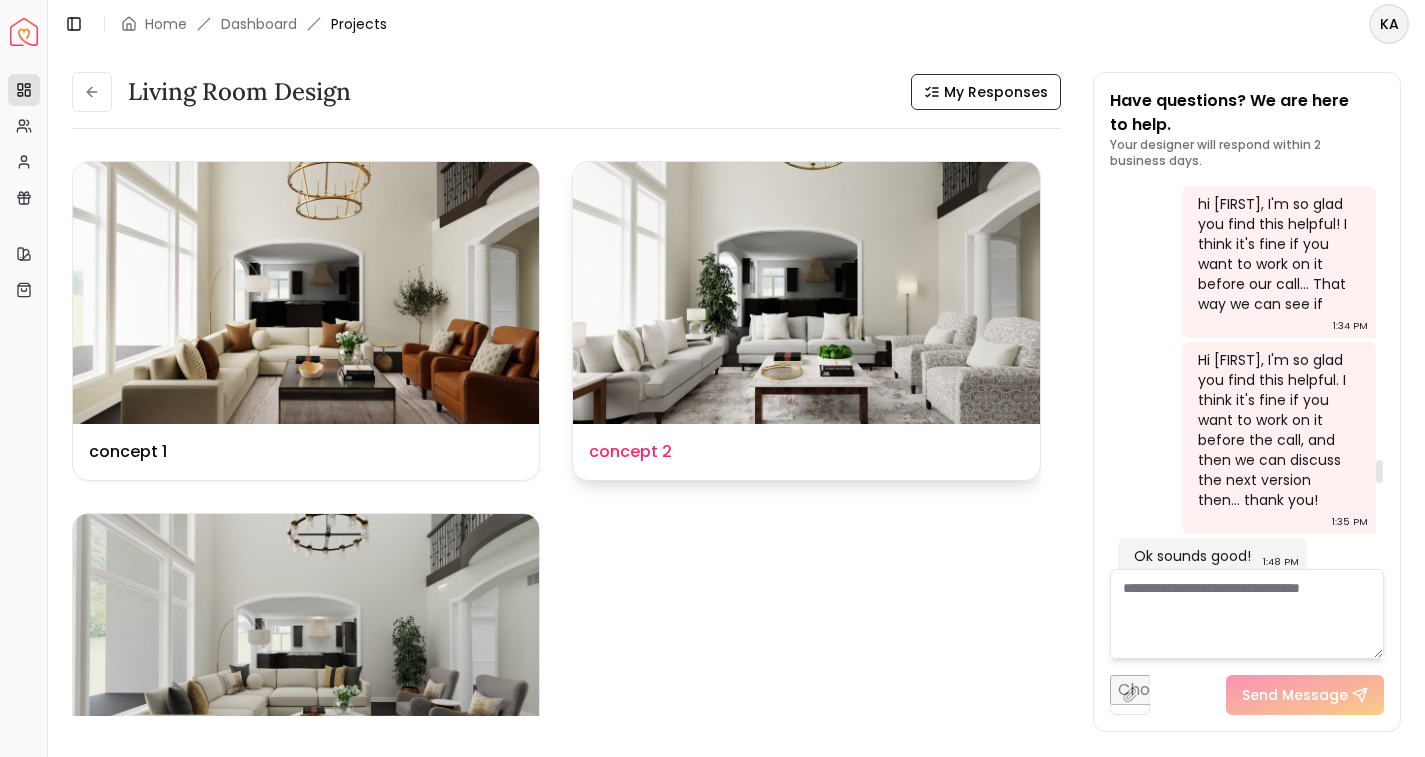 scroll, scrollTop: 4568, scrollLeft: 0, axis: vertical 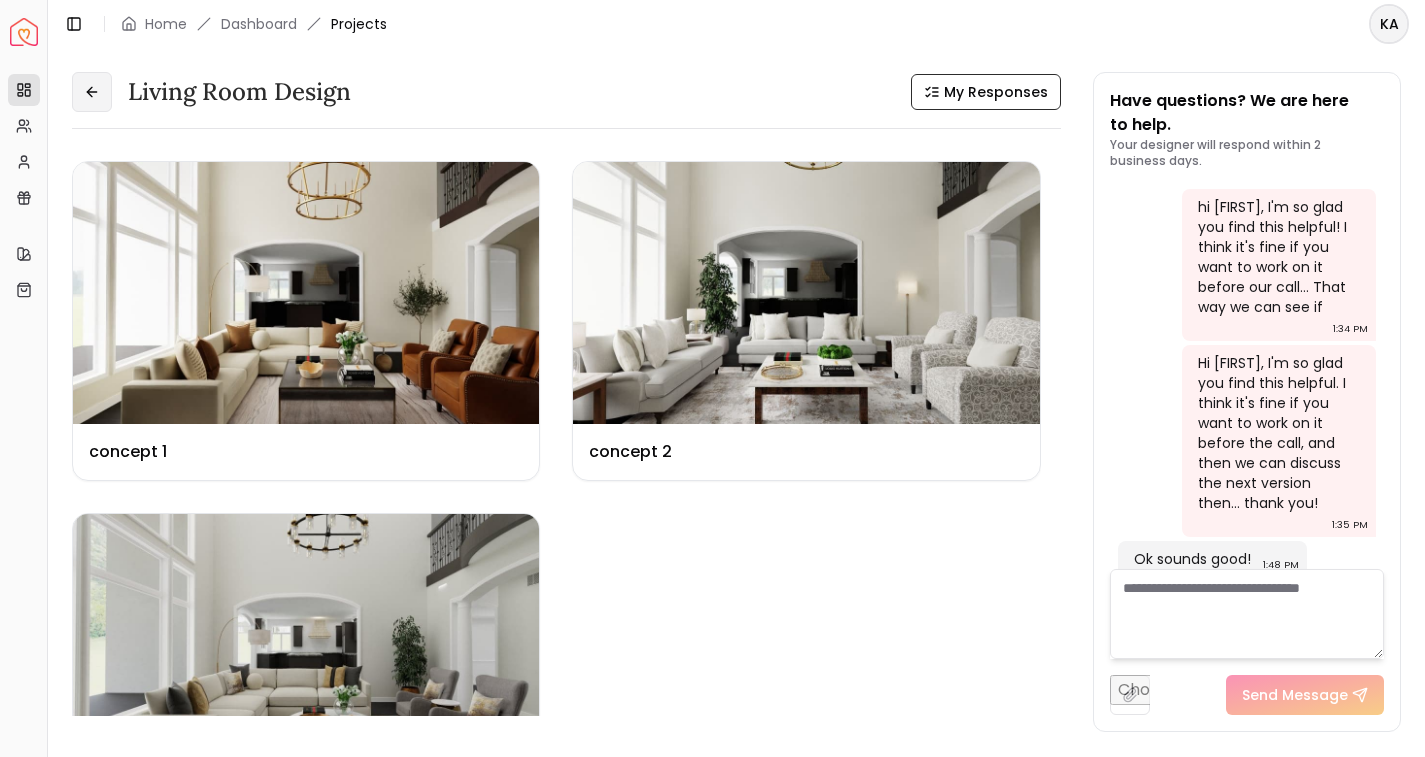 click 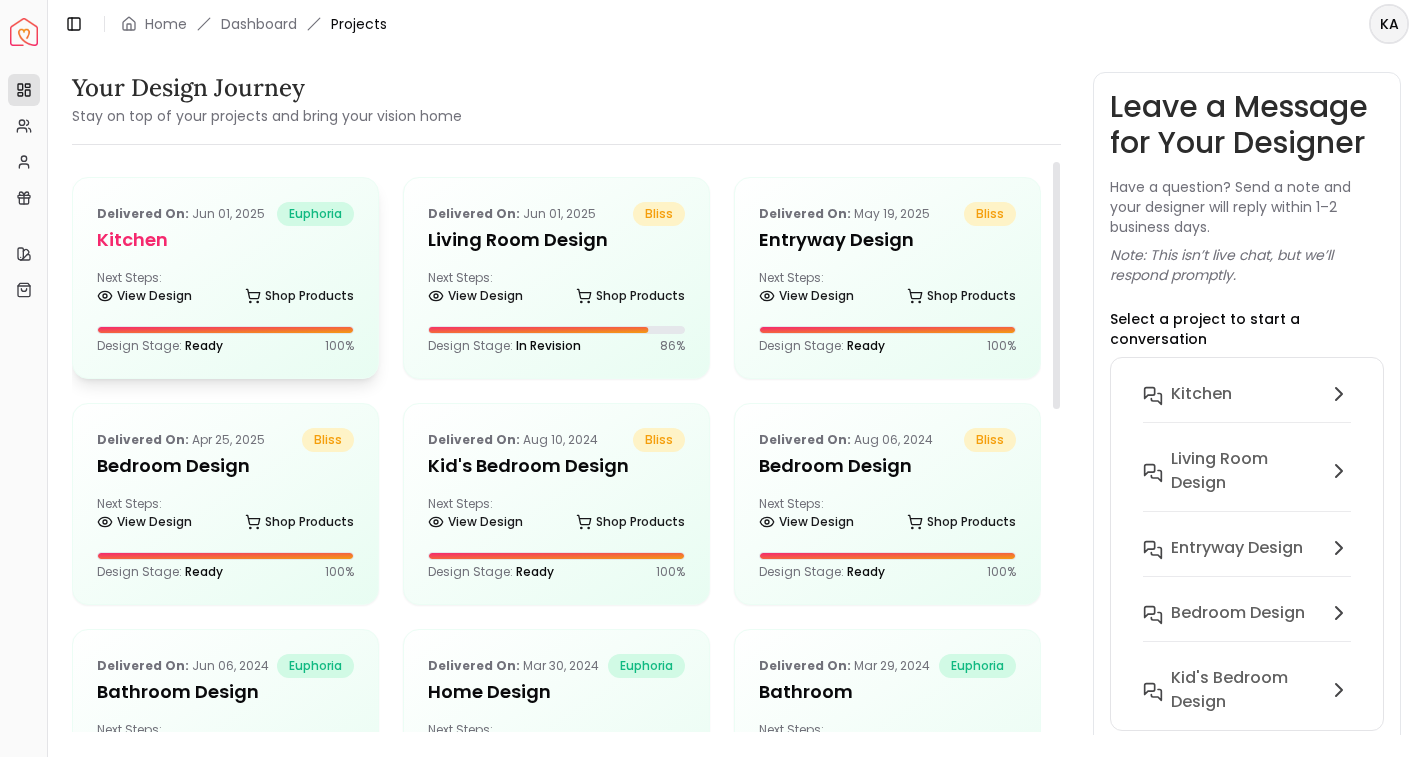 click on "Delivered on: [DATE]" at bounding box center [181, 214] 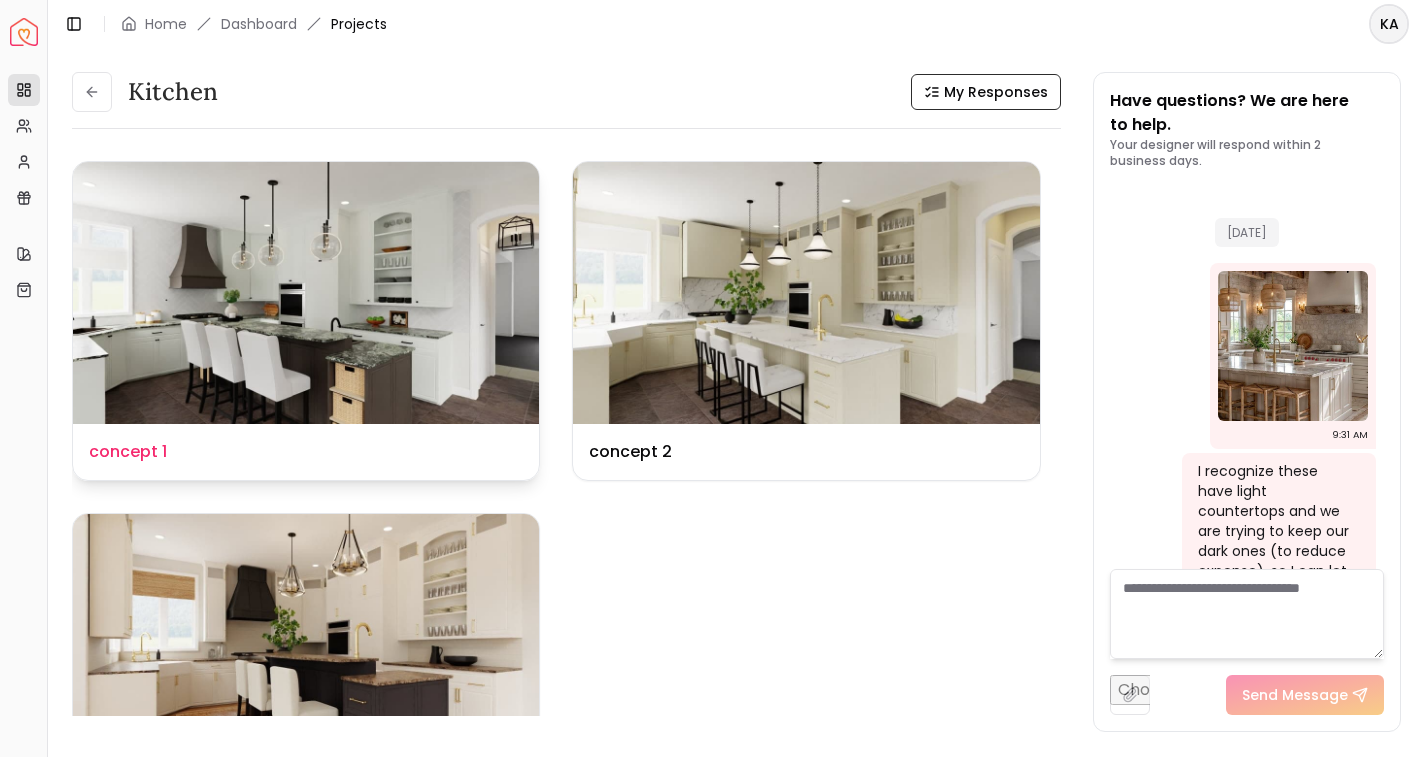 scroll, scrollTop: 6518, scrollLeft: 0, axis: vertical 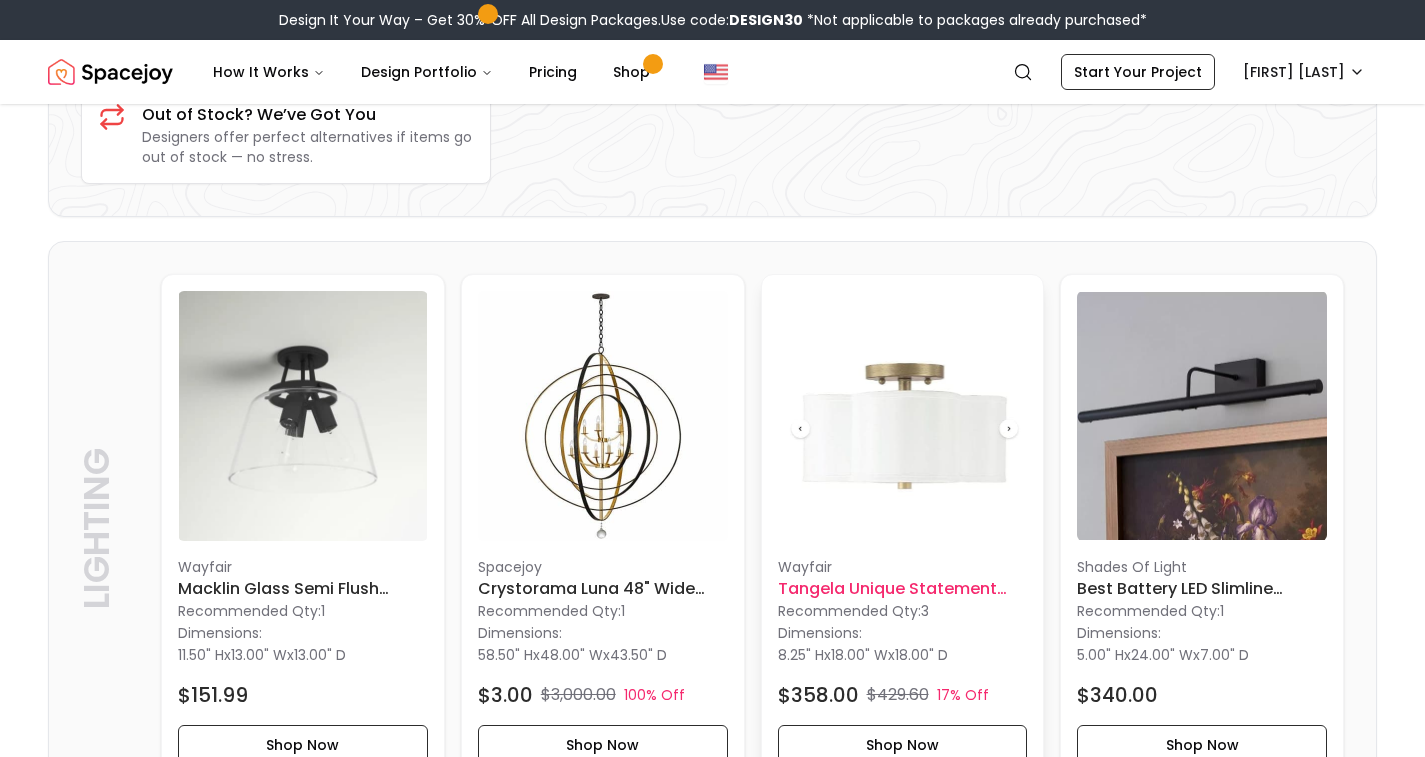 click at bounding box center [903, 416] 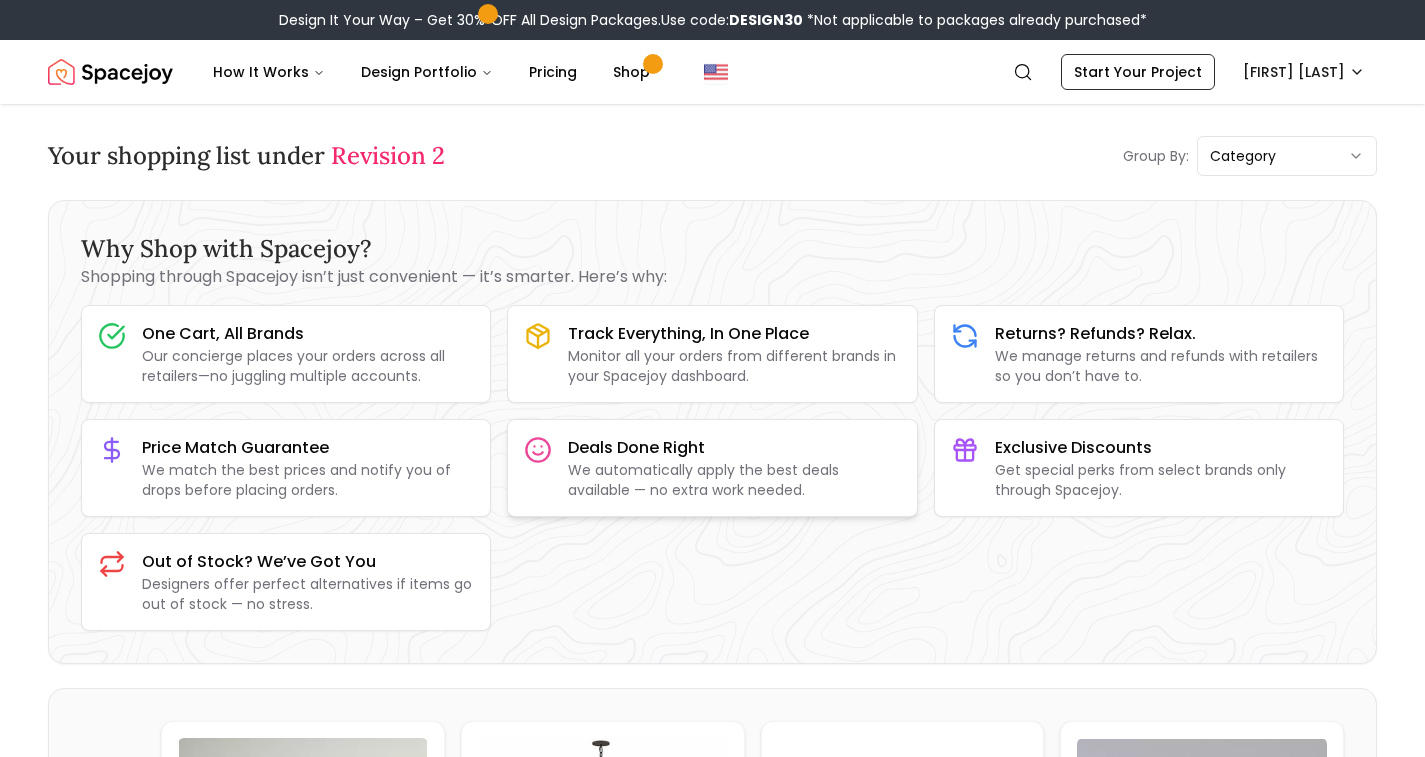 scroll, scrollTop: 0, scrollLeft: 0, axis: both 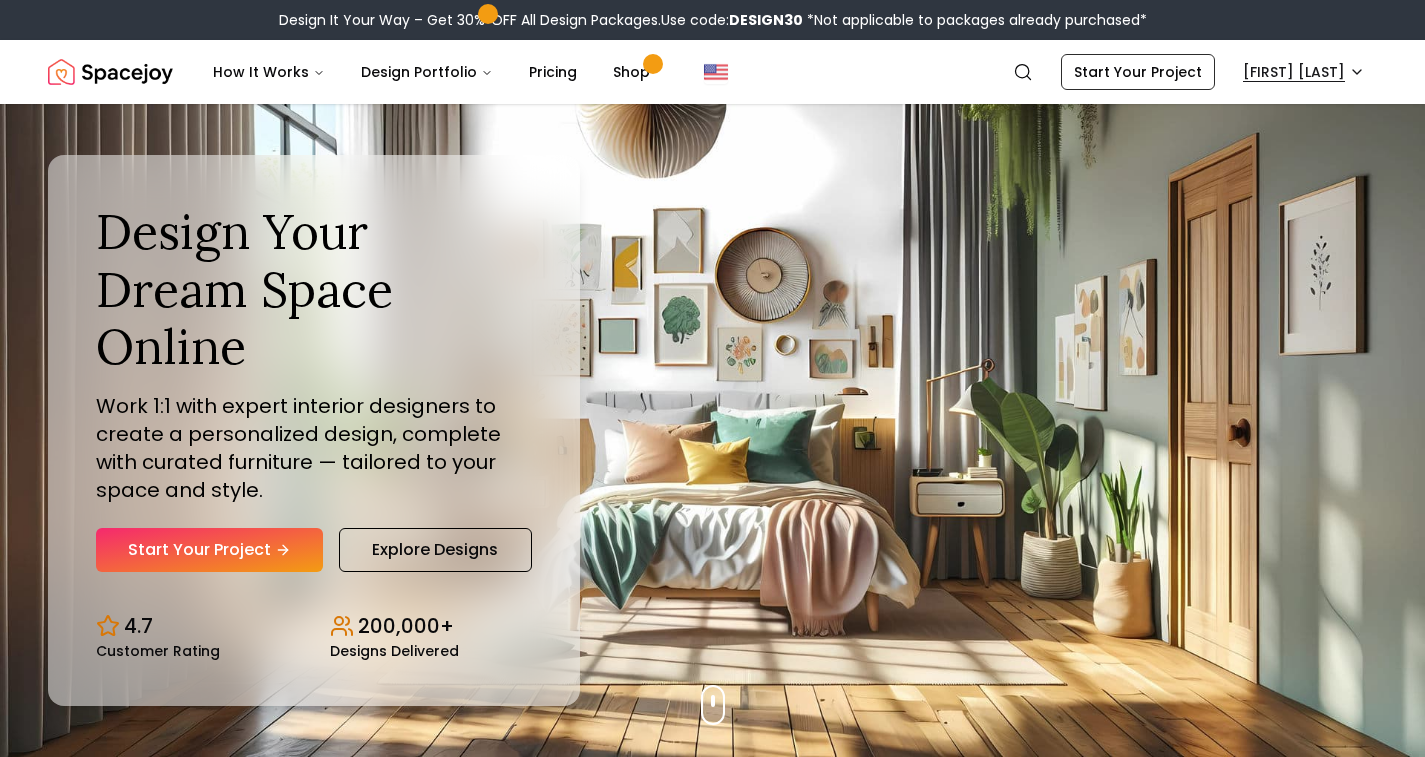 click on "Design It Your Way – Get 30% OFF All Design Packages.  Use code:  DESIGN30   *Not applicable to packages already purchased* Spacejoy Search KA How It Works   Design Portfolio   Pricing Shop Search Start Your Project   Katie Jones Design Your Dream Space Online Work 1:1 with expert interior designers to create a personalized design, complete with curated furniture — tailored to your space and style. Start Your Project   Explore Designs 4.7 Customer Rating 200,000+ Designs Delivered Design Your Dream Space Online Work 1:1 with expert interior designers to create a personalized design, complete with curated furniture — tailored to your space and style. Start Your Project   Explore Designs 4.7 Customer Rating 200,000+ Designs Delivered Design It Your Way Get 30% OFF on all Design Packages Get Started   Mid-Summer Style Event Up to 60% OFF on Furniture & Decor Shop Now   Get Matched with Expert Interior Designers Online! Maria Castillero Designer Angela Amore Designer Tina Martidelcampo Designer Designer   1" at bounding box center [712, 5932] 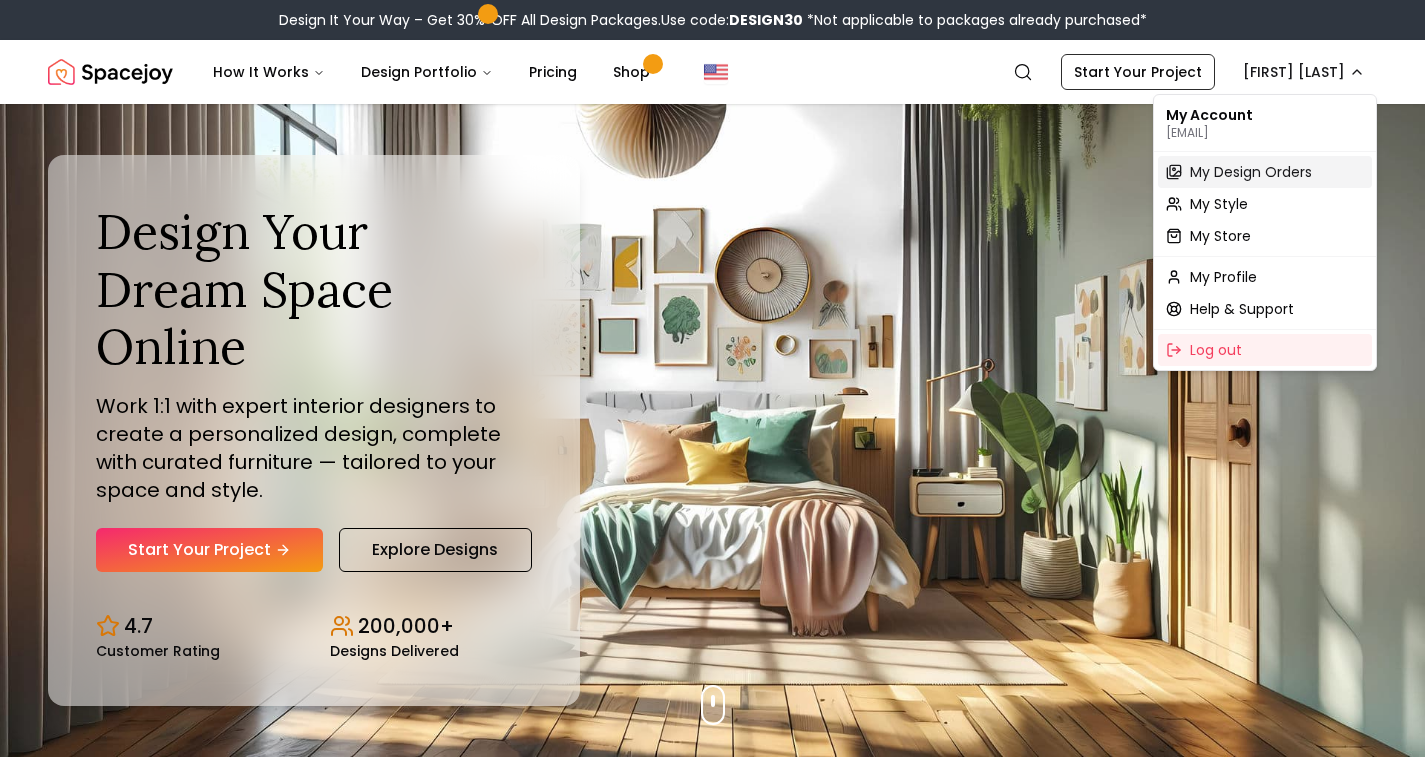 click on "My Design Orders" at bounding box center [1251, 172] 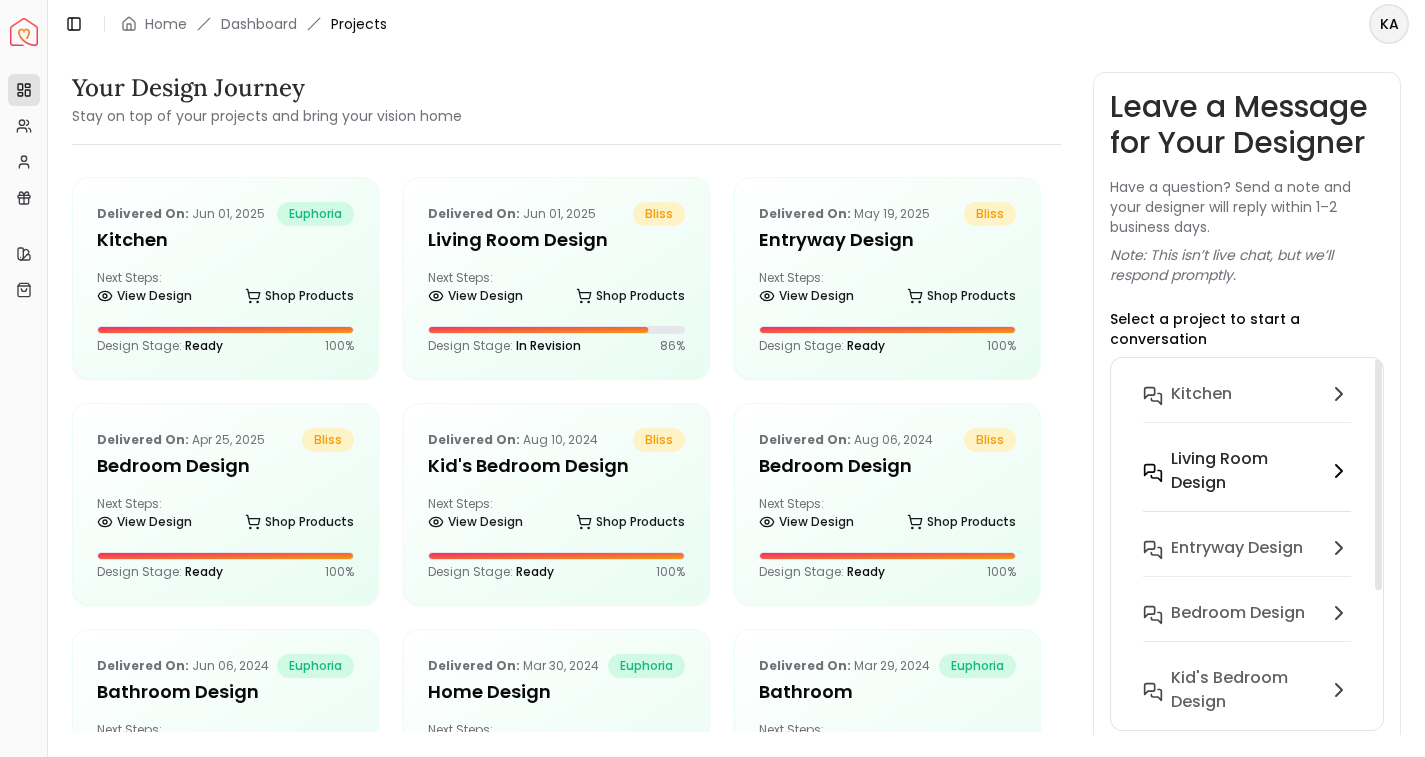 click on "Living Room design" at bounding box center (1245, 471) 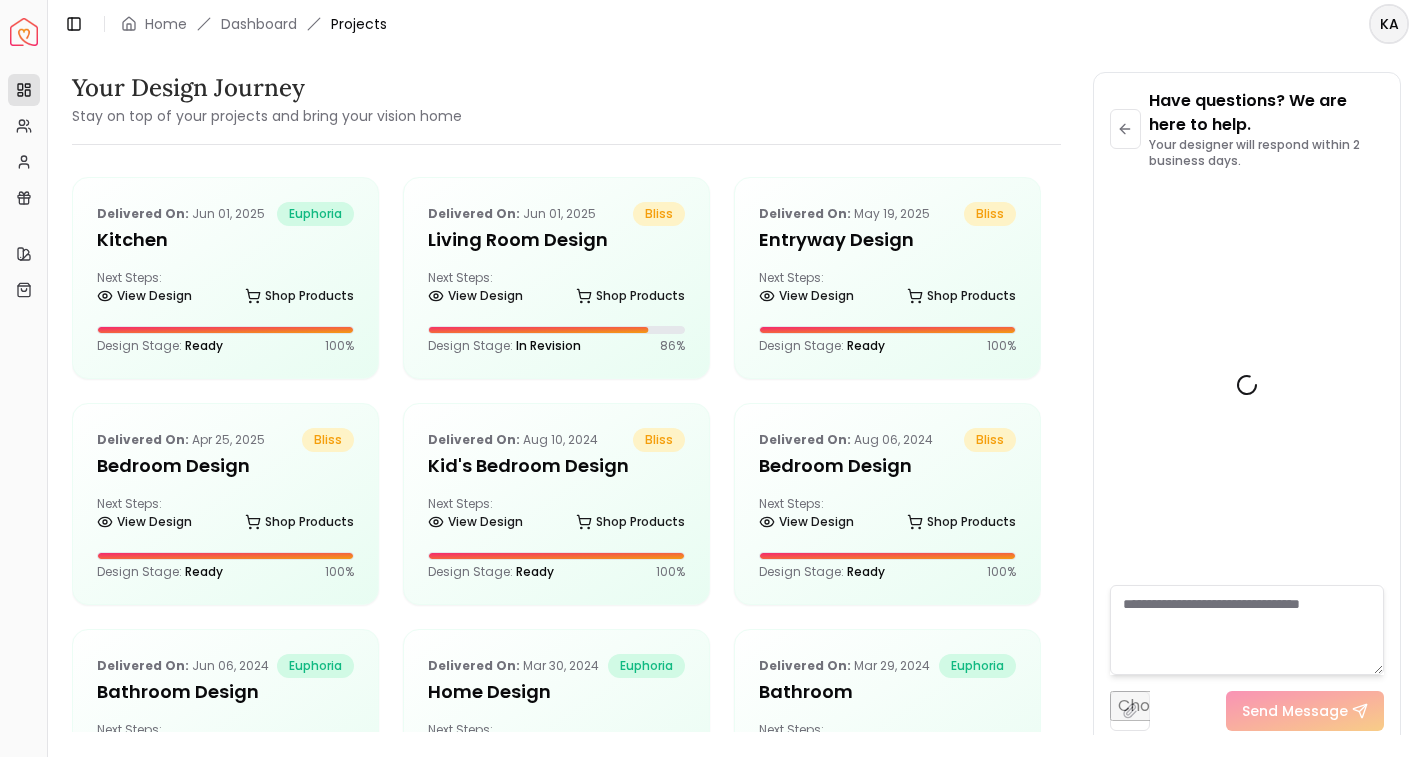 scroll, scrollTop: 5966, scrollLeft: 0, axis: vertical 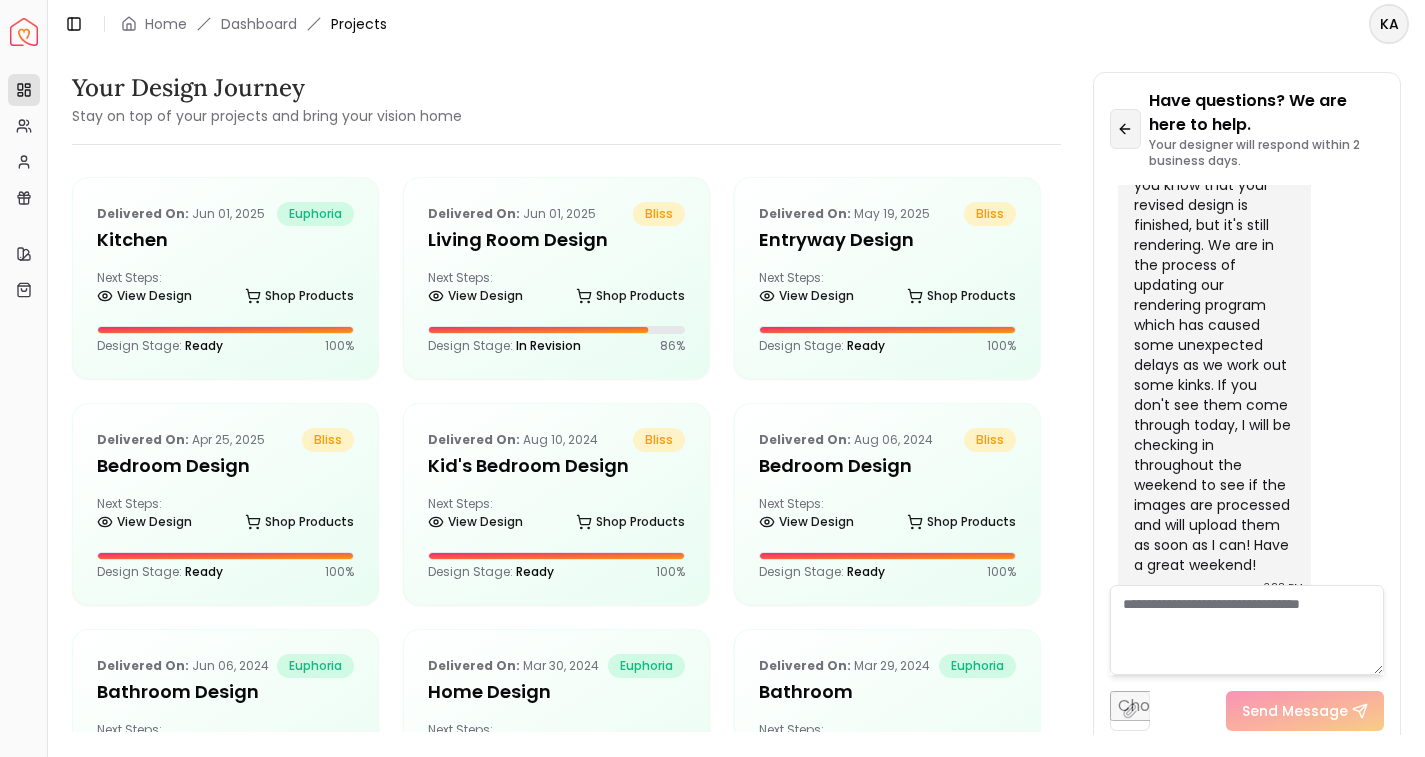 click at bounding box center [1125, 129] 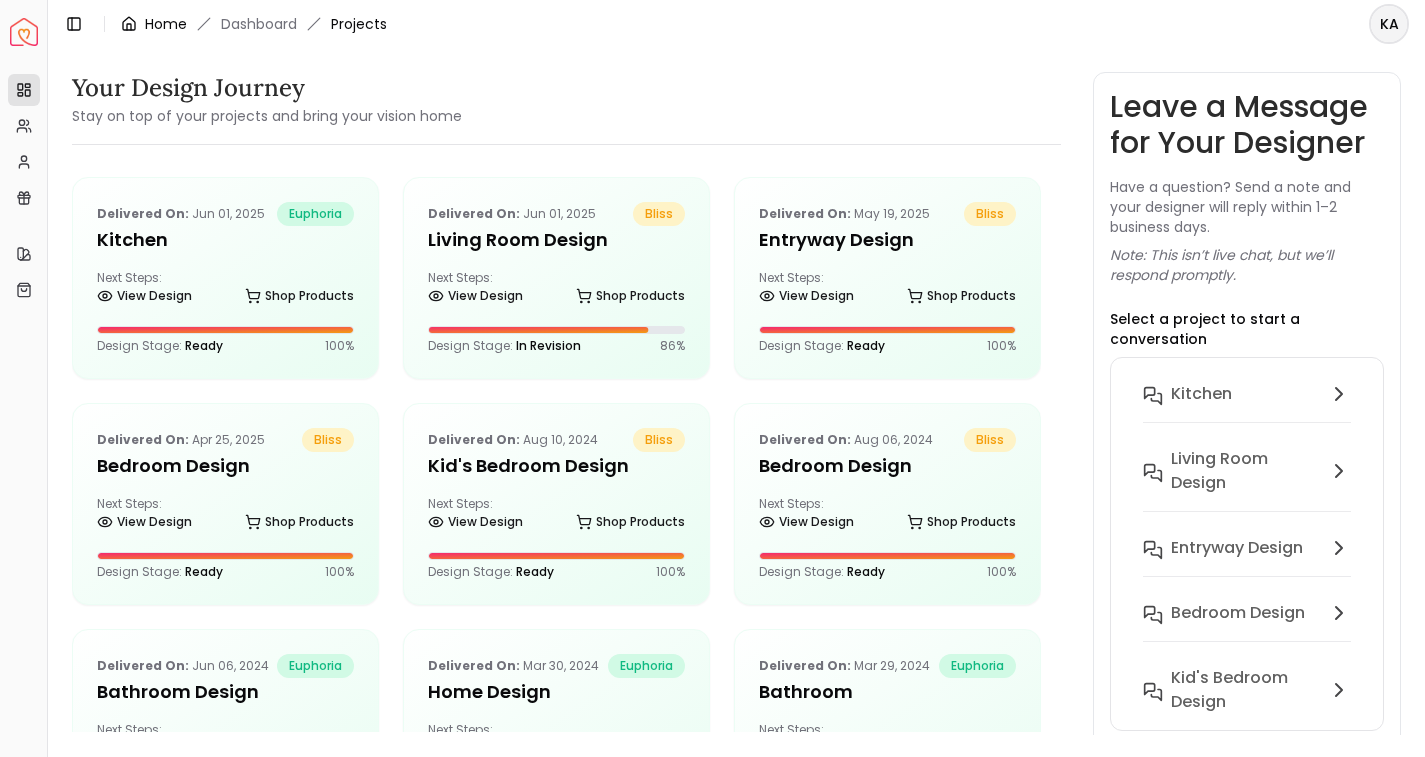 click on "Home" at bounding box center (166, 24) 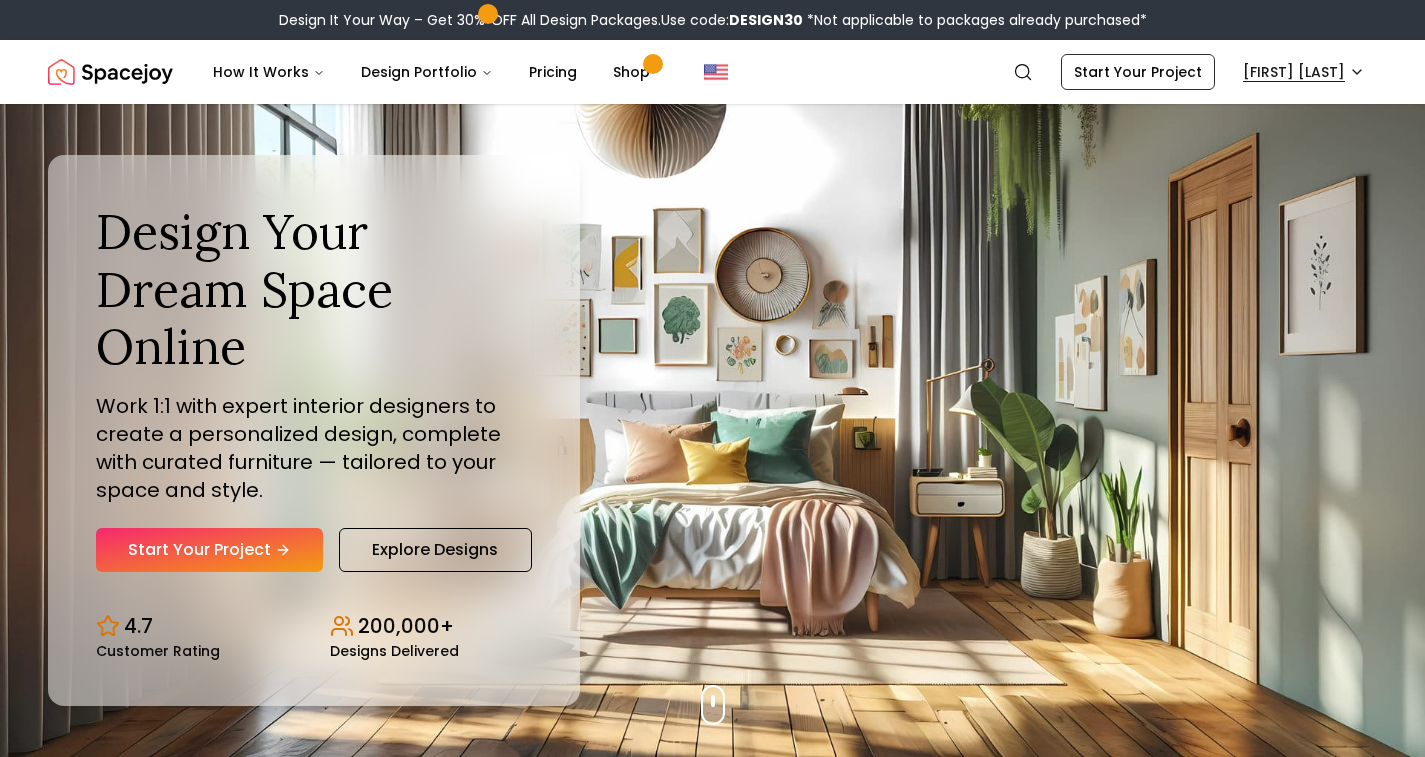 click on "Design It Your Way – Get 30% OFF All Design Packages.  Use code:  DESIGN30   *Not applicable to packages already purchased* Spacejoy Search KA How It Works   Design Portfolio   Pricing Shop Search Start Your Project   Katie Jones Design Your Dream Space Online Work 1:1 with expert interior designers to create a personalized design, complete with curated furniture — tailored to your space and style. Start Your Project   Explore Designs 4.7 Customer Rating 200,000+ Designs Delivered Design Your Dream Space Online Work 1:1 with expert interior designers to create a personalized design, complete with curated furniture — tailored to your space and style. Start Your Project   Explore Designs 4.7 Customer Rating 200,000+ Designs Delivered Design It Your Way Get 30% OFF on all Design Packages Get Started   Mid-Summer Style Event Up to 60% OFF on Furniture & Decor Shop Now   Get Matched with Expert Interior Designers Online! Maria Castillero Designer Angela Amore Designer Tina Martidelcampo Designer Designer   1" at bounding box center (712, 5932) 